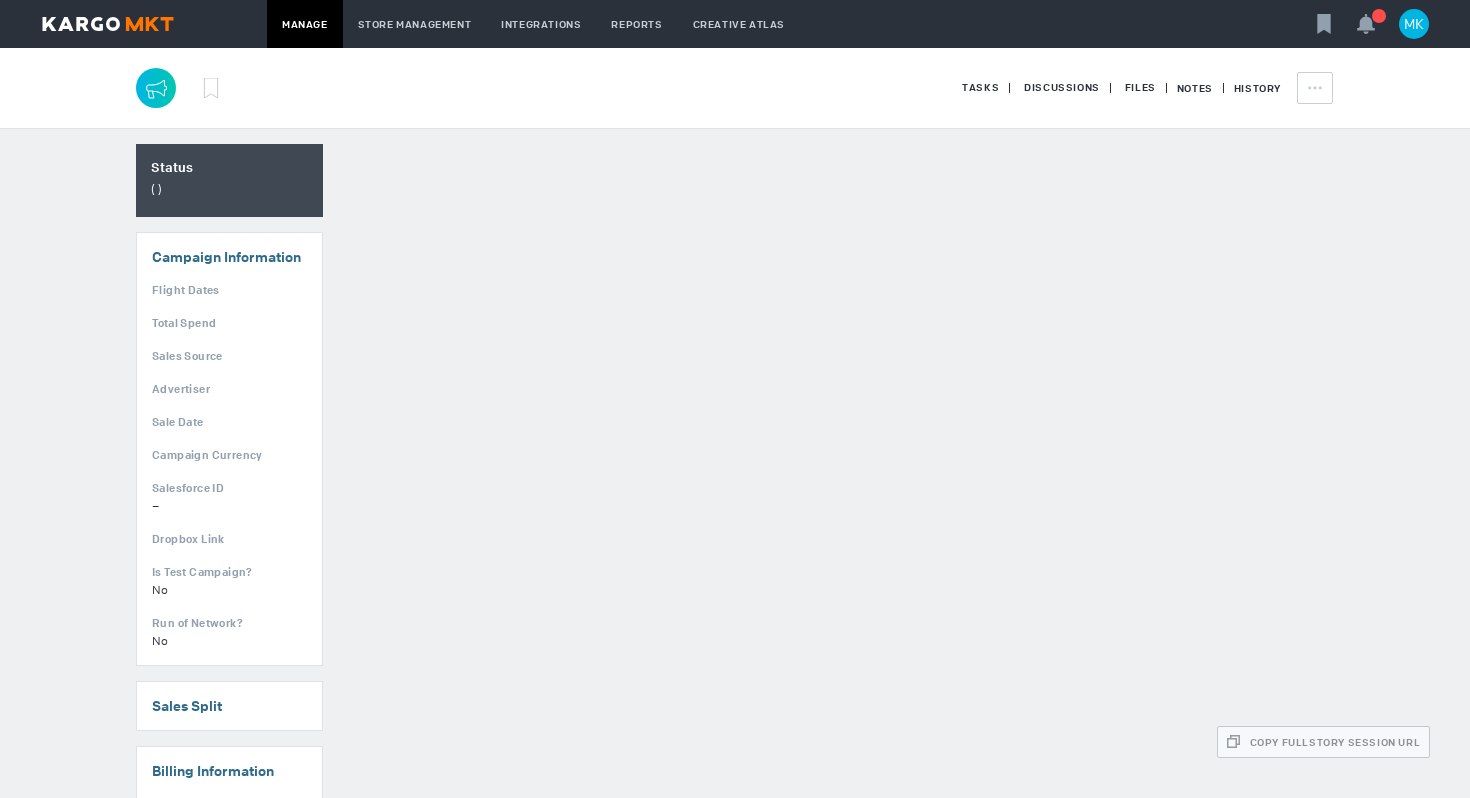 scroll, scrollTop: 0, scrollLeft: 0, axis: both 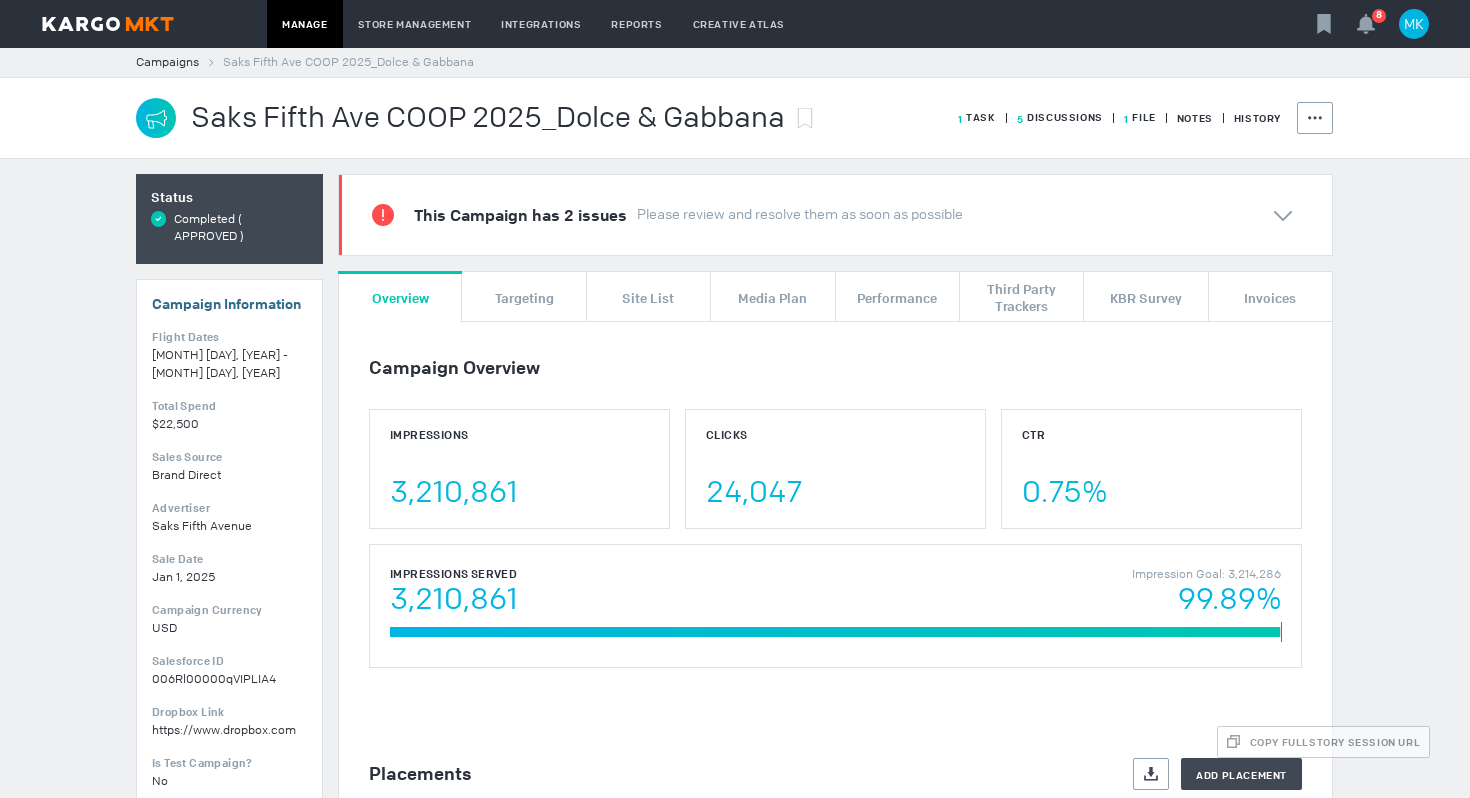 click on "This Campaign has 2 issues Please review and resolve them as soon as possible" at bounding box center (835, 215) 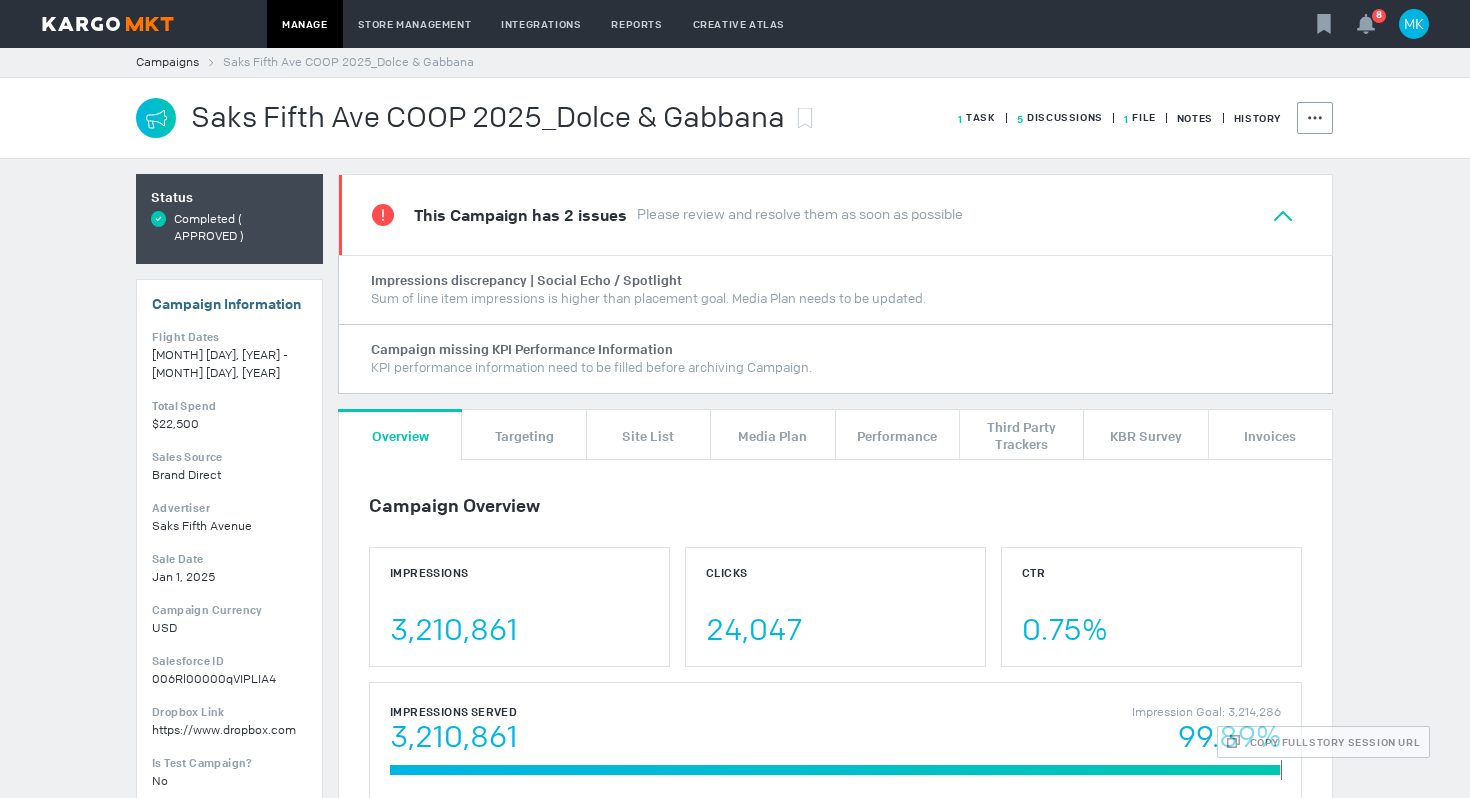 click on "This Campaign has 2 issues Please review and resolve them as soon as possible" at bounding box center (835, 215) 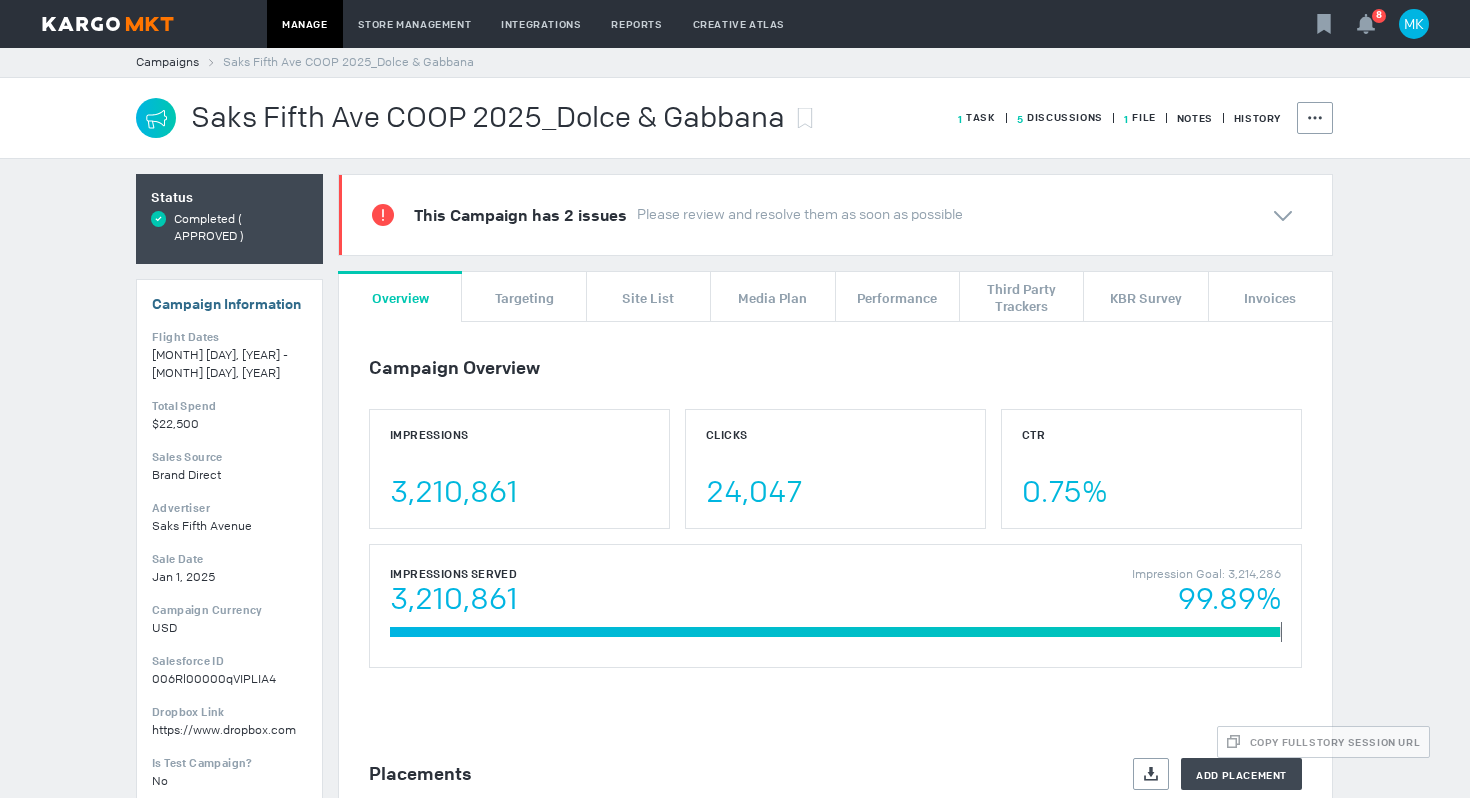 click on "5 Discussions" at bounding box center [977, 117] 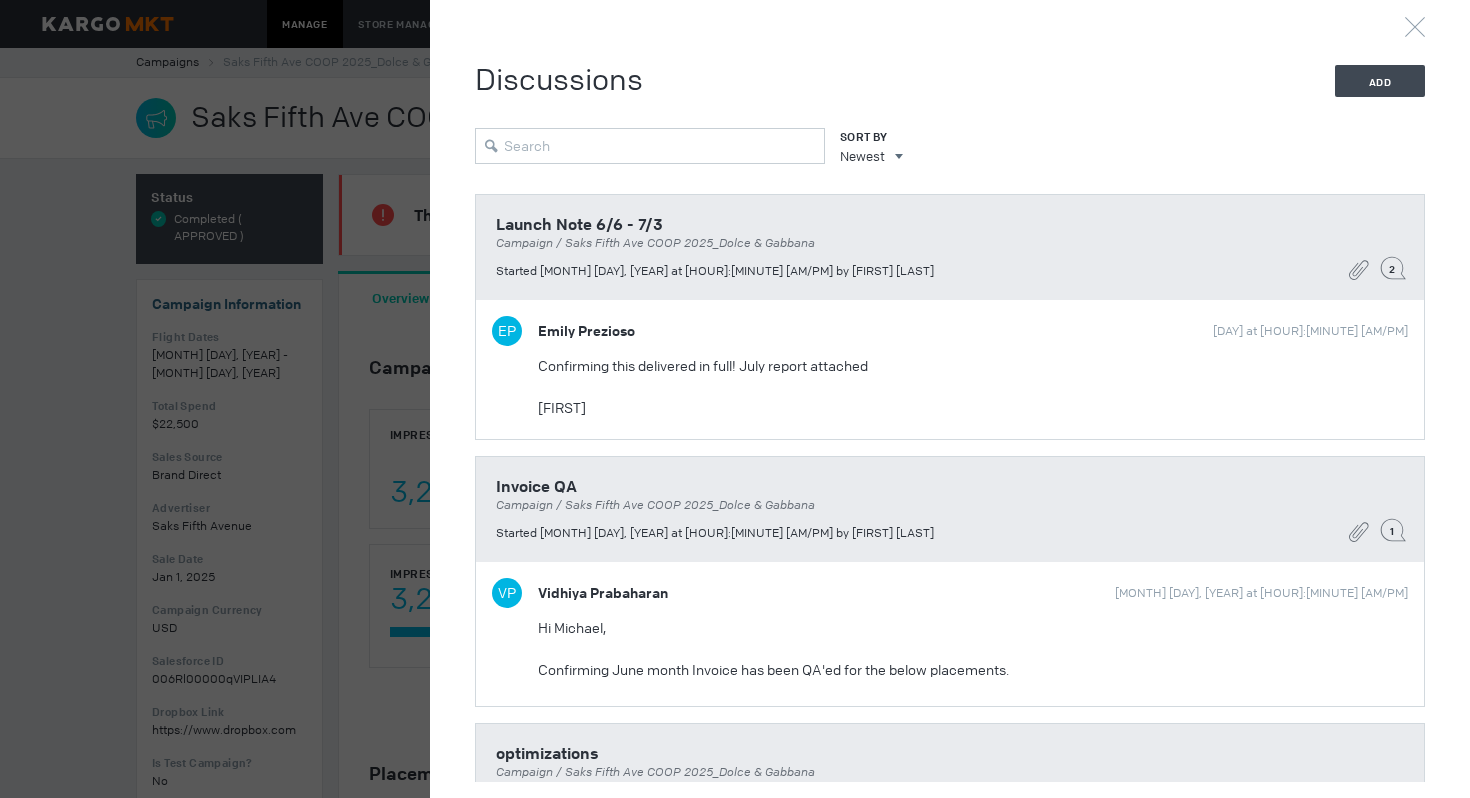 click on "Discussions Add   Sort By Newest Newest Oldest Launch Note [DATE] - [DATE] Campaign / Saks Fifth Ave COOP 2025_Dolce & Gabbana Started [MONTH] [DAY], [YEAR] at [HOUR]:[MINUTE] [AM/PM] by [FIRST] [LAST]   2 EP   [FIRST] [LAST] [DAY] at [HOUR]:[MINUTE] [AM/PM] Confirming this delivered in full! [MONTH] report attached  [FIRST] Invoice QA Campaign / Saks Fifth Ave COOP 2025_Dolce & Gabbana Started [MONTH] [DAY], [YEAR] at [HOUR]:[MINUTE] [AM/PM] by [FIRST] [LAST]   1 VP   [FIRST] [LAST] [MONTH] [DAY], [YEAR] at [HOUR]:[MINUTE] [AM/PM] Hi [FIRST], Confirming [MONTH] month Invoice has been QA'ed for the below placements. Please find  Dropbox  link attached for the report. Saks Fifth Ave COOP 2025_Dolce & Gabbana   Social Echo / Spotlight impressions fulfilled:  [NUMBER] impressions billed:  [NUMBER] Thanks, [LAST] optimizations Campaign / Saks Fifth Ave COOP 2025_Dolce & Gabbana Started [MONTH] [DAY], [YEAR] at [HOUR]:[MINUTE] [AM/PM] by [FIRST] [LAST]   0 EP   [FIRST] [LAST] [MONTH] [DAY], [YEAR] at [HOUR]:[MINUTE] [AM/PM] removed low performing sites!  [FIRST]  Screenshot Request Campaign / Saks Fifth Ave COOP 2025_Dolce & Gabbana   3 MH   [FIRST] [LAST]   2 VP   [LAST]" at bounding box center [950, 423] 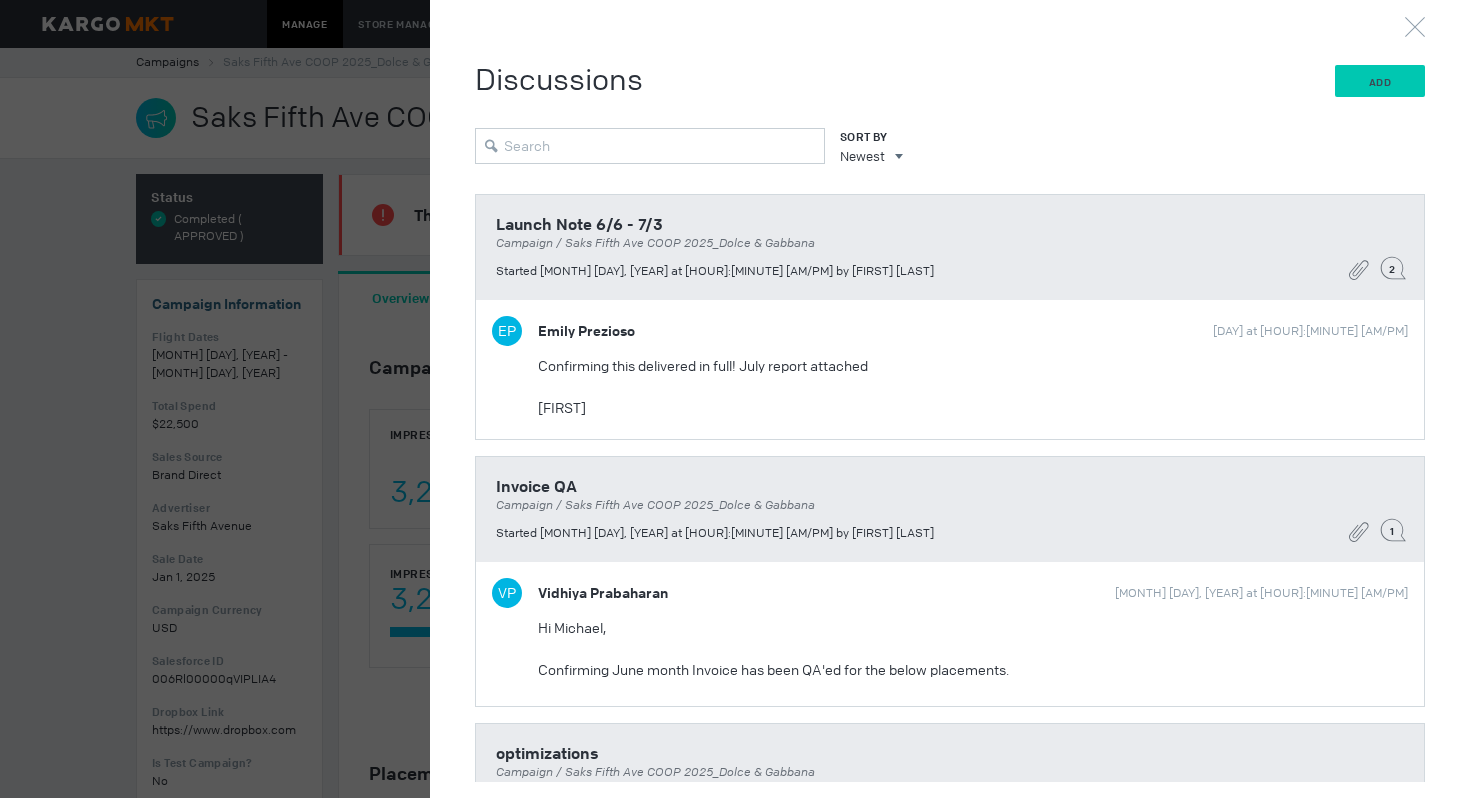 click on "Add" at bounding box center [1380, 82] 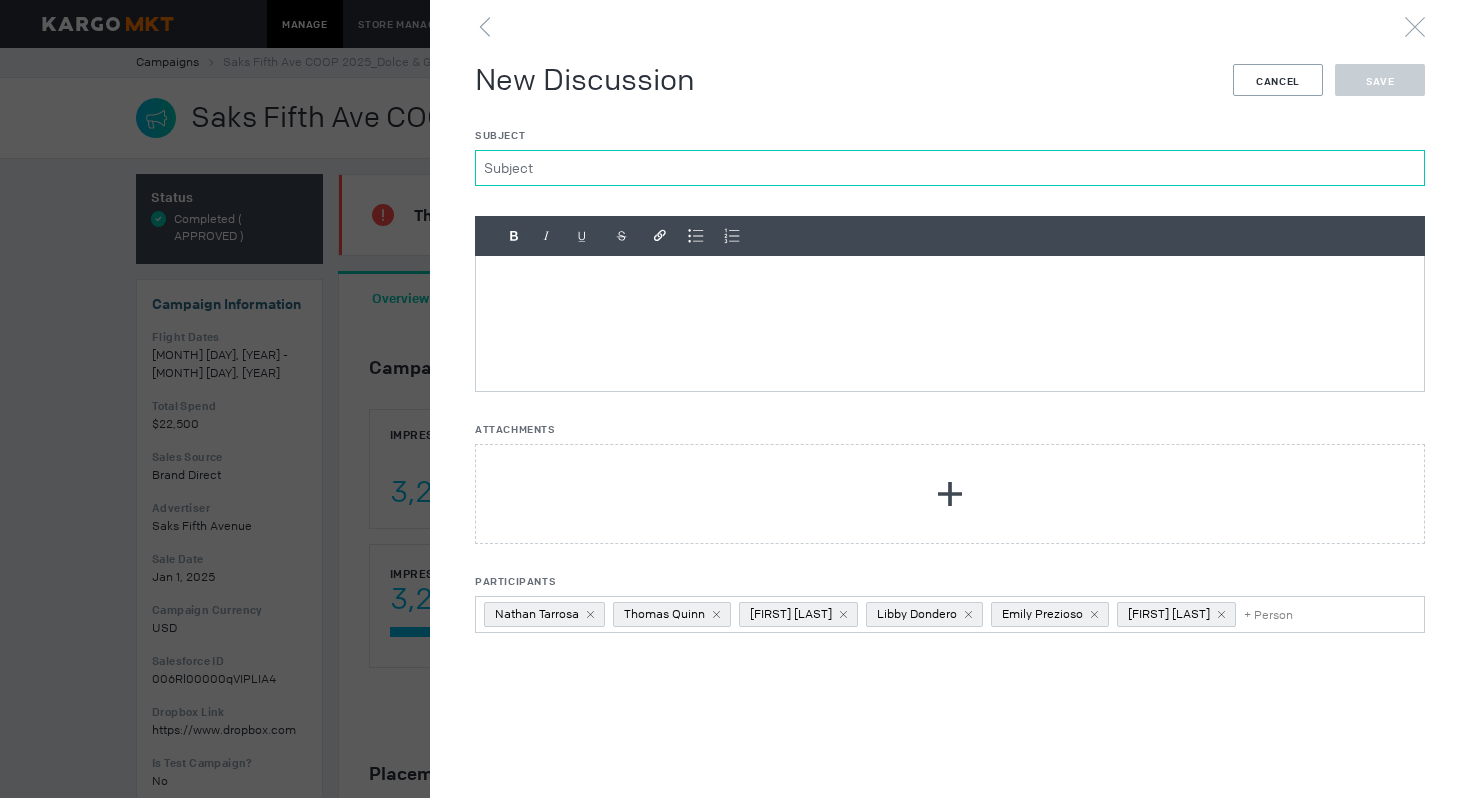 click on "Subject" at bounding box center [950, 168] 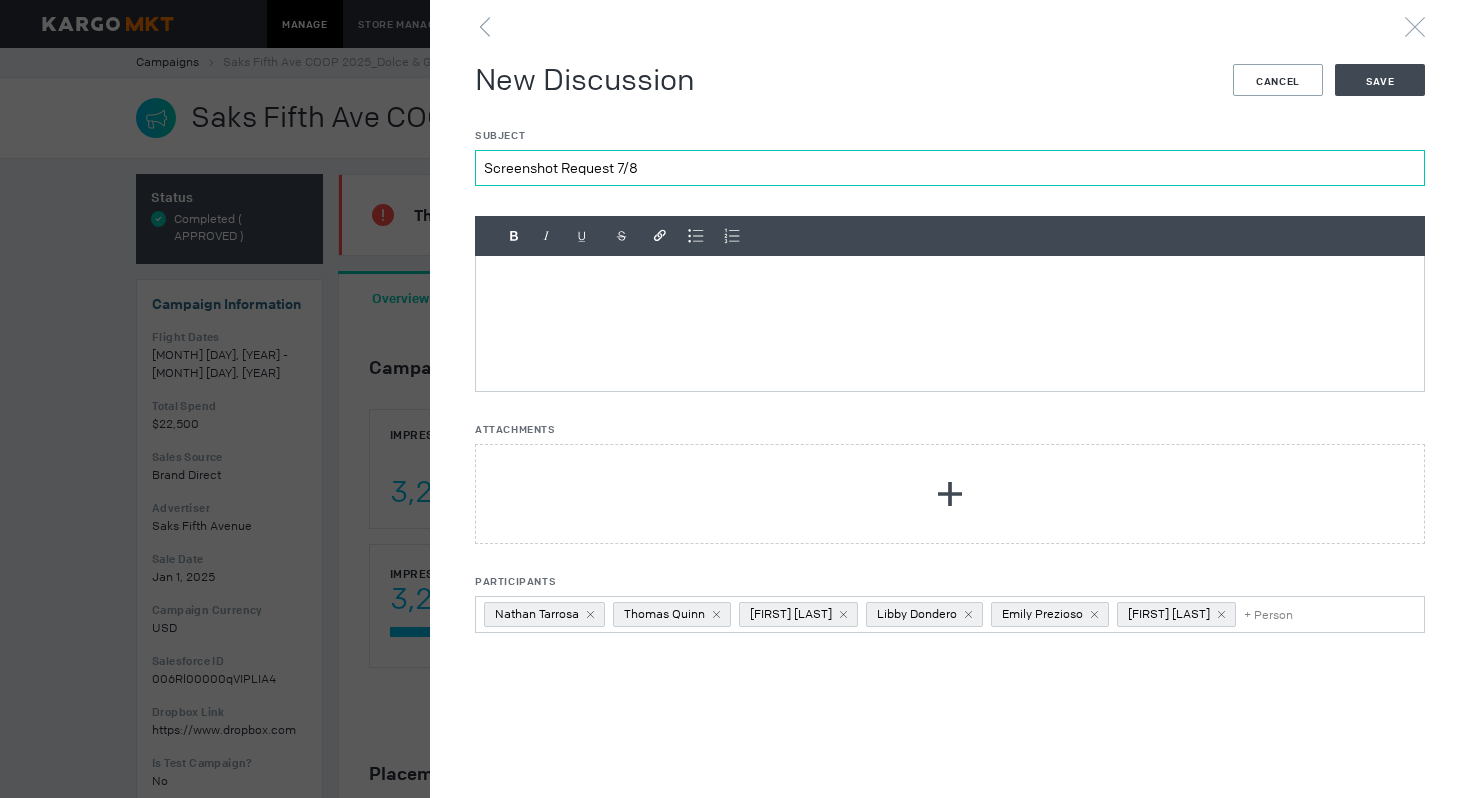 type on "Screenshot Request 7/8" 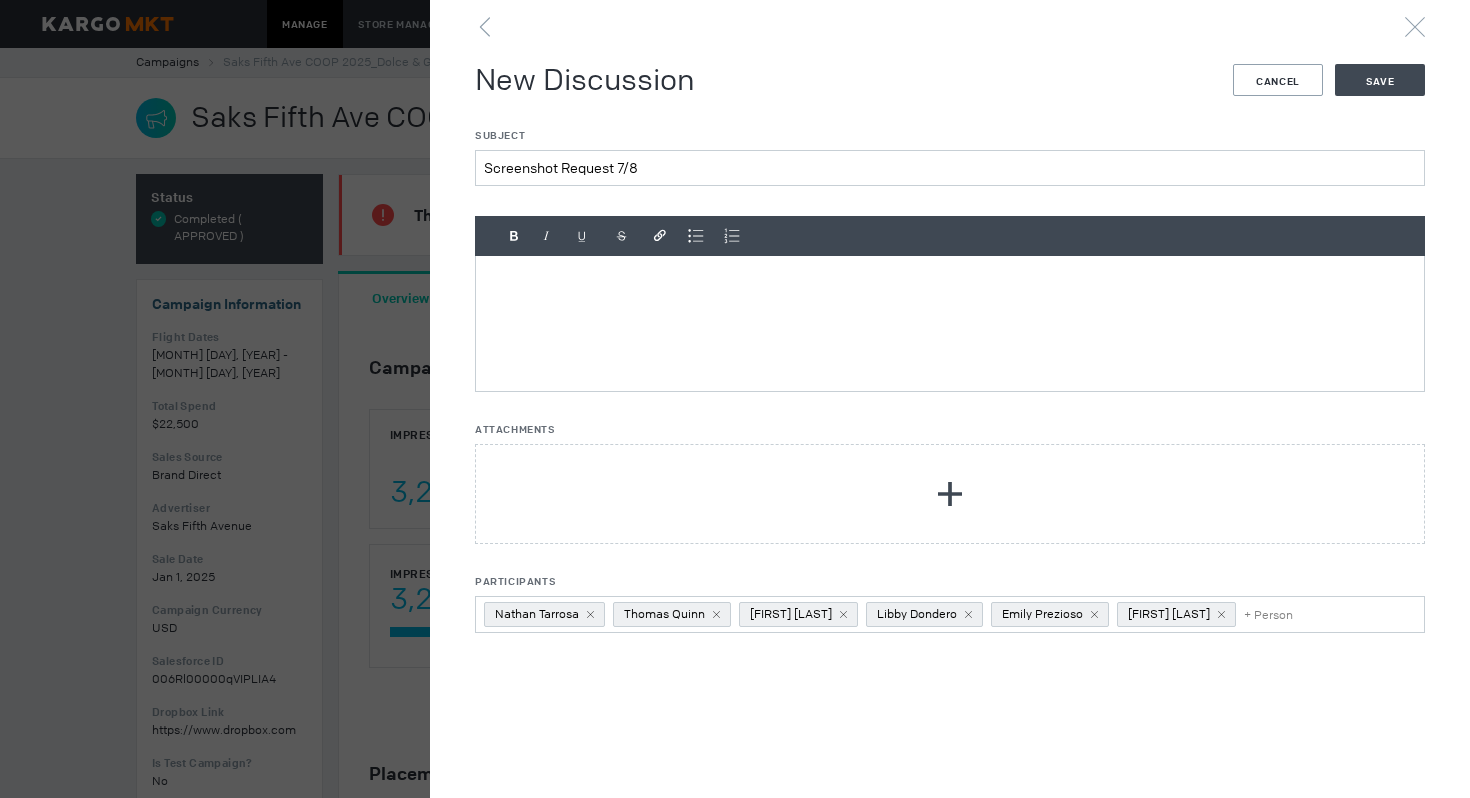 click at bounding box center [950, 323] 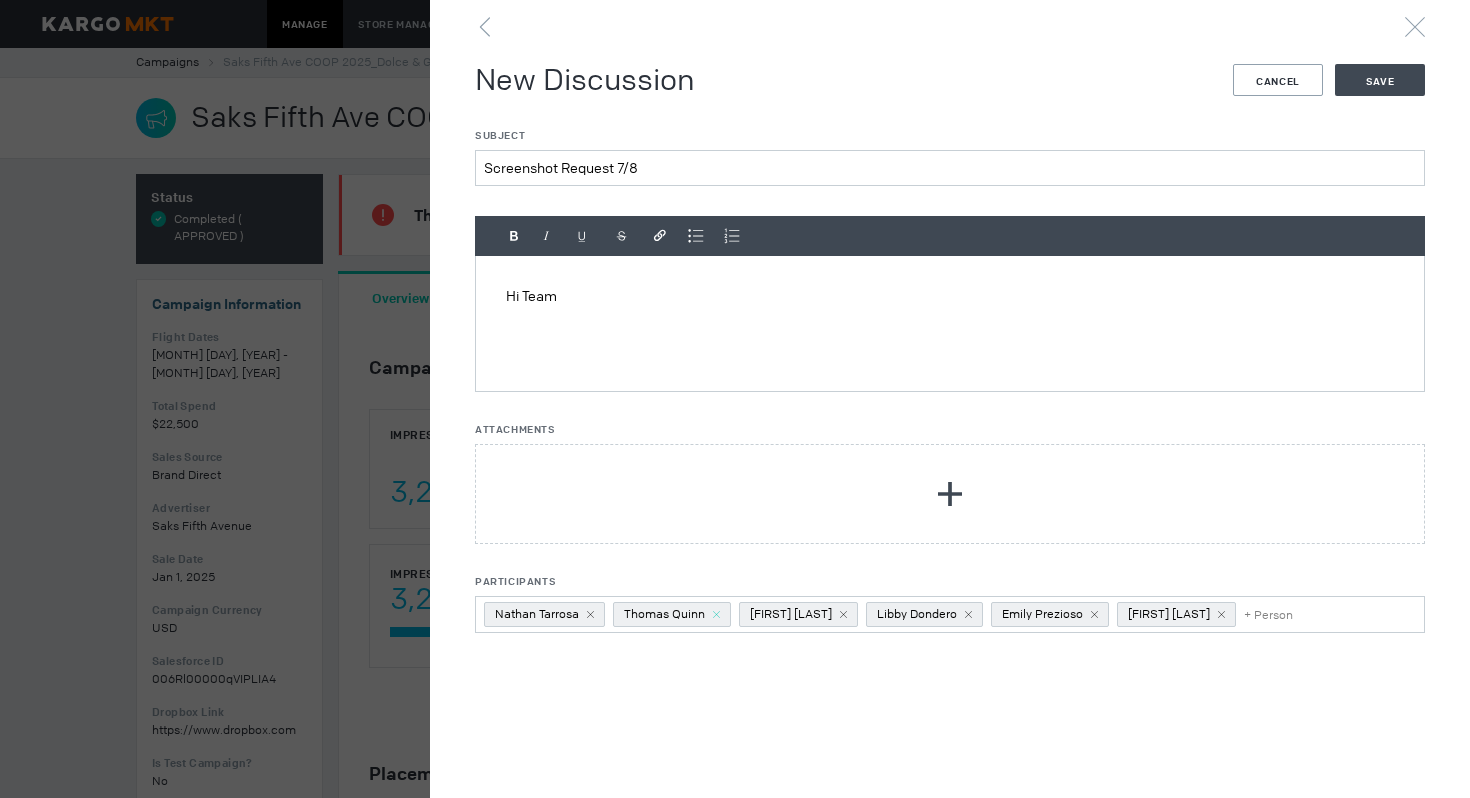 click at bounding box center [590, 614] 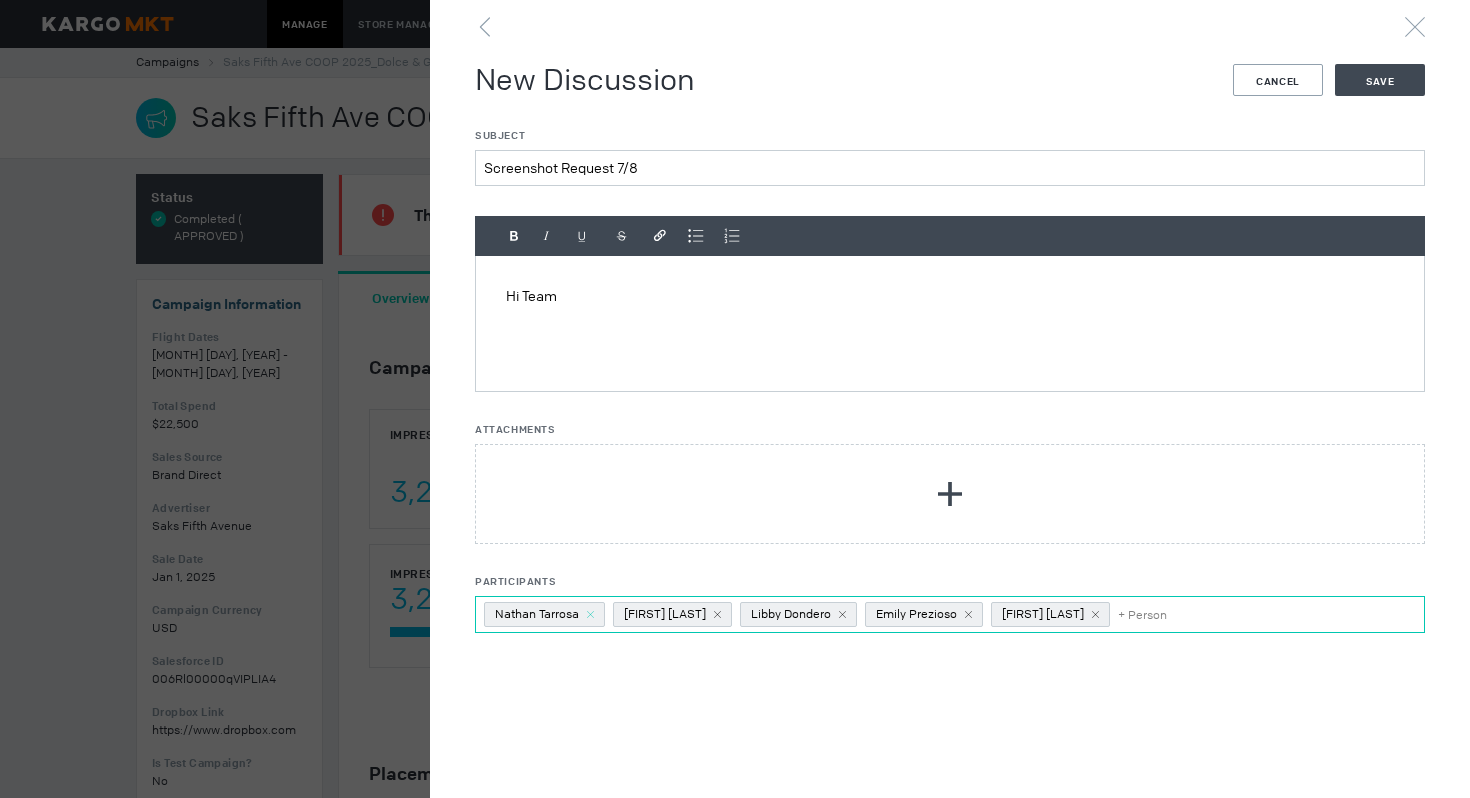 click at bounding box center [590, 614] 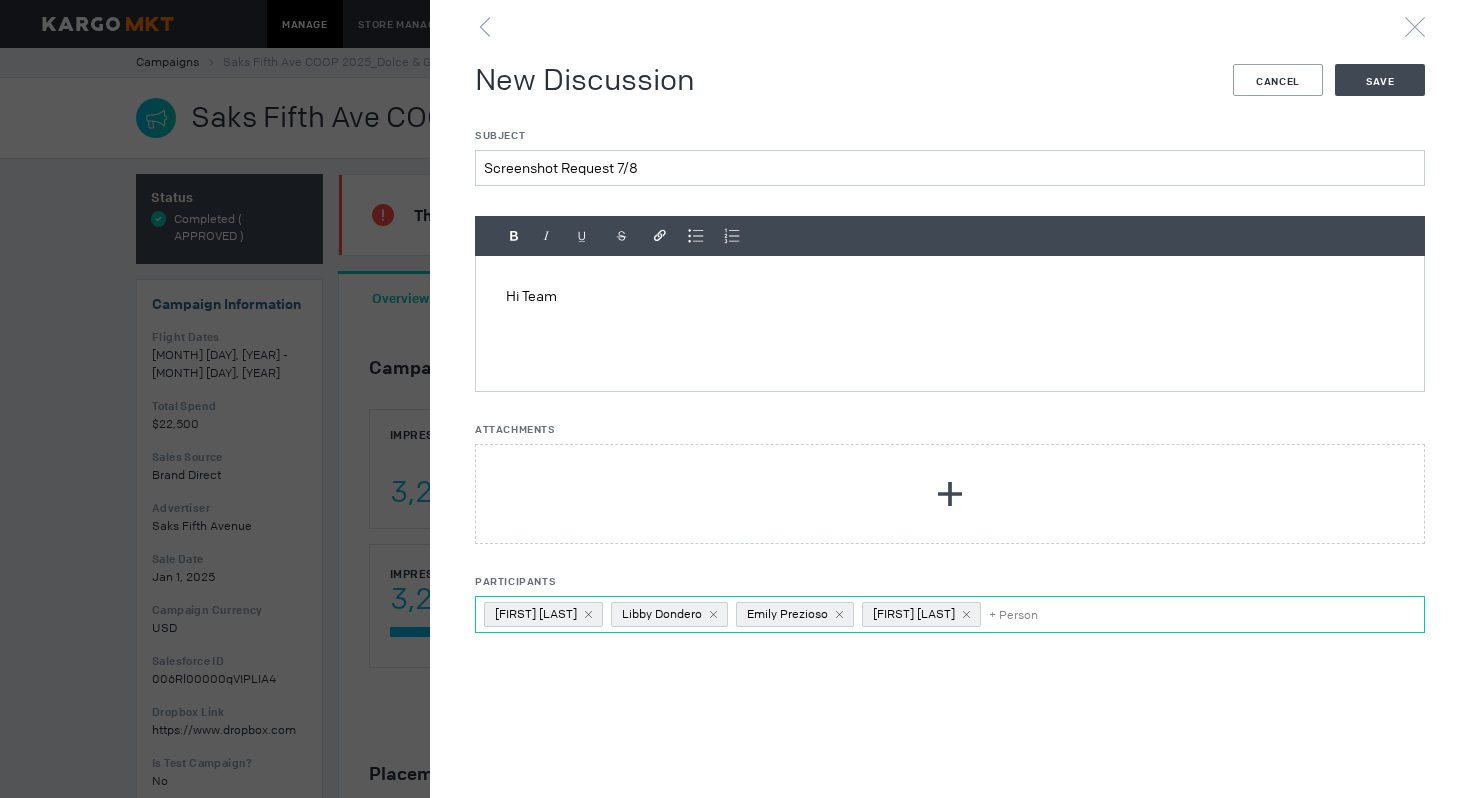 click on "Libby Dondero" at bounding box center [543, 614] 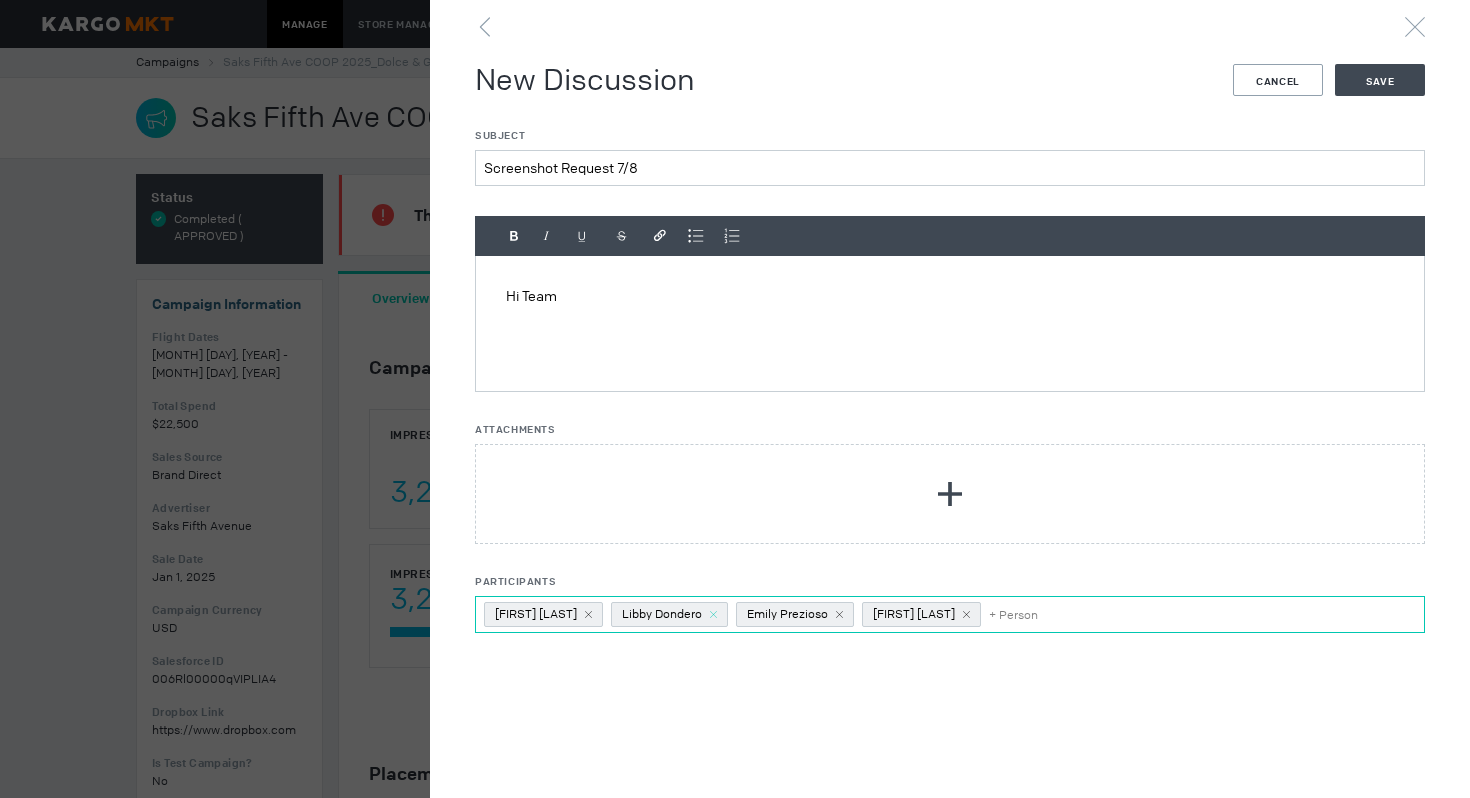 click at bounding box center [588, 614] 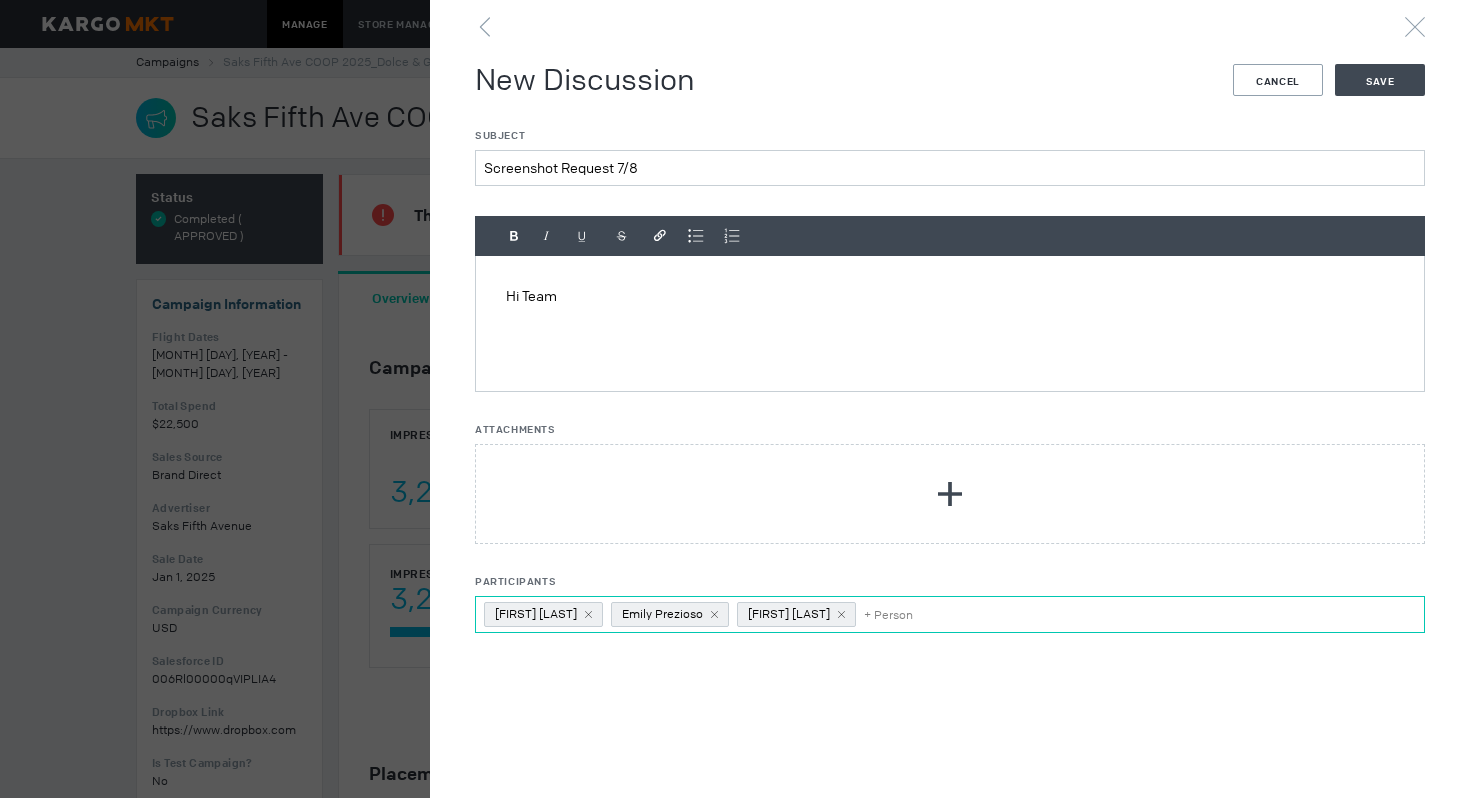 click at bounding box center (588, 614) 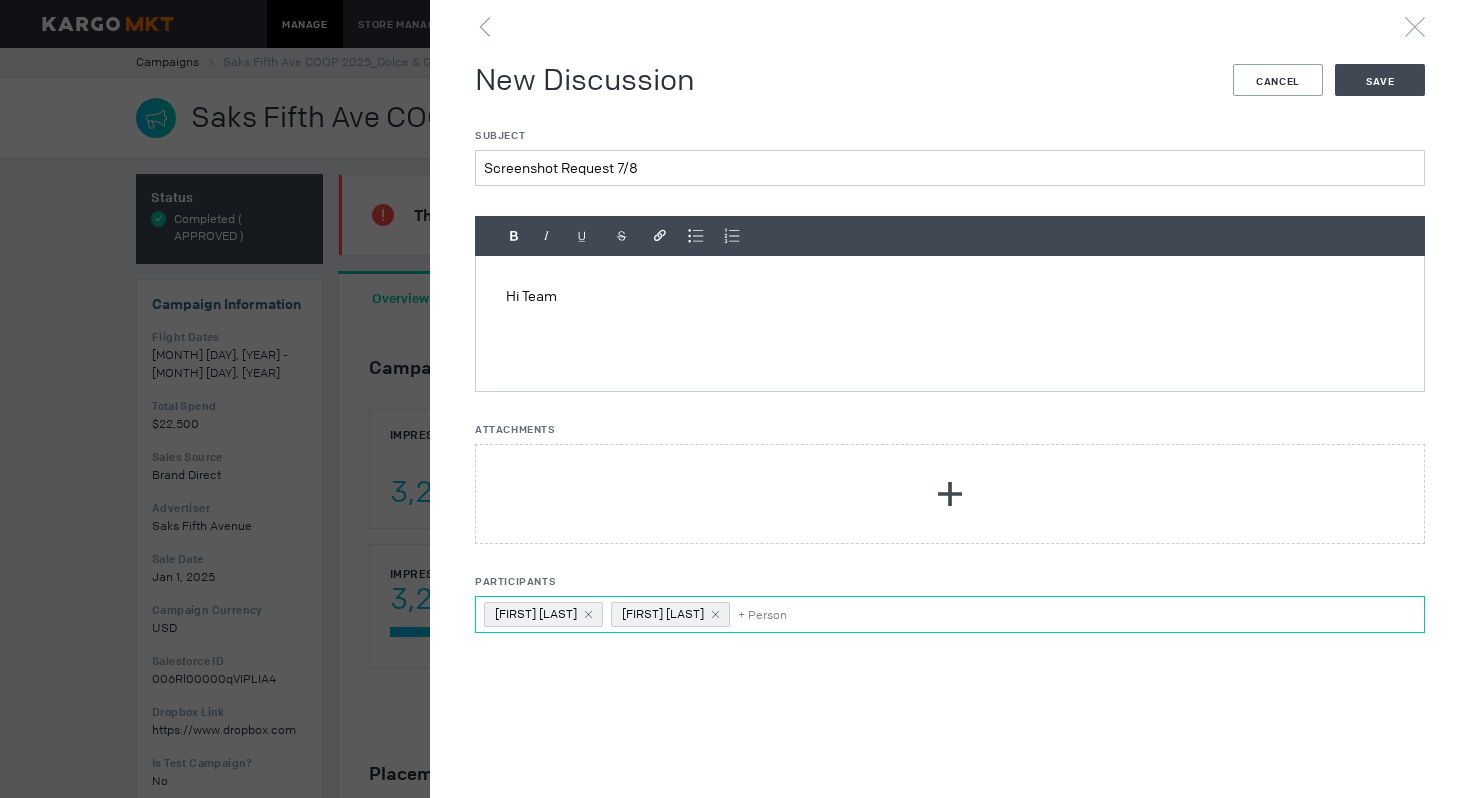 click on "Participants Mike Hackett  Matt Kaplan  + Person" at bounding box center (764, 614) 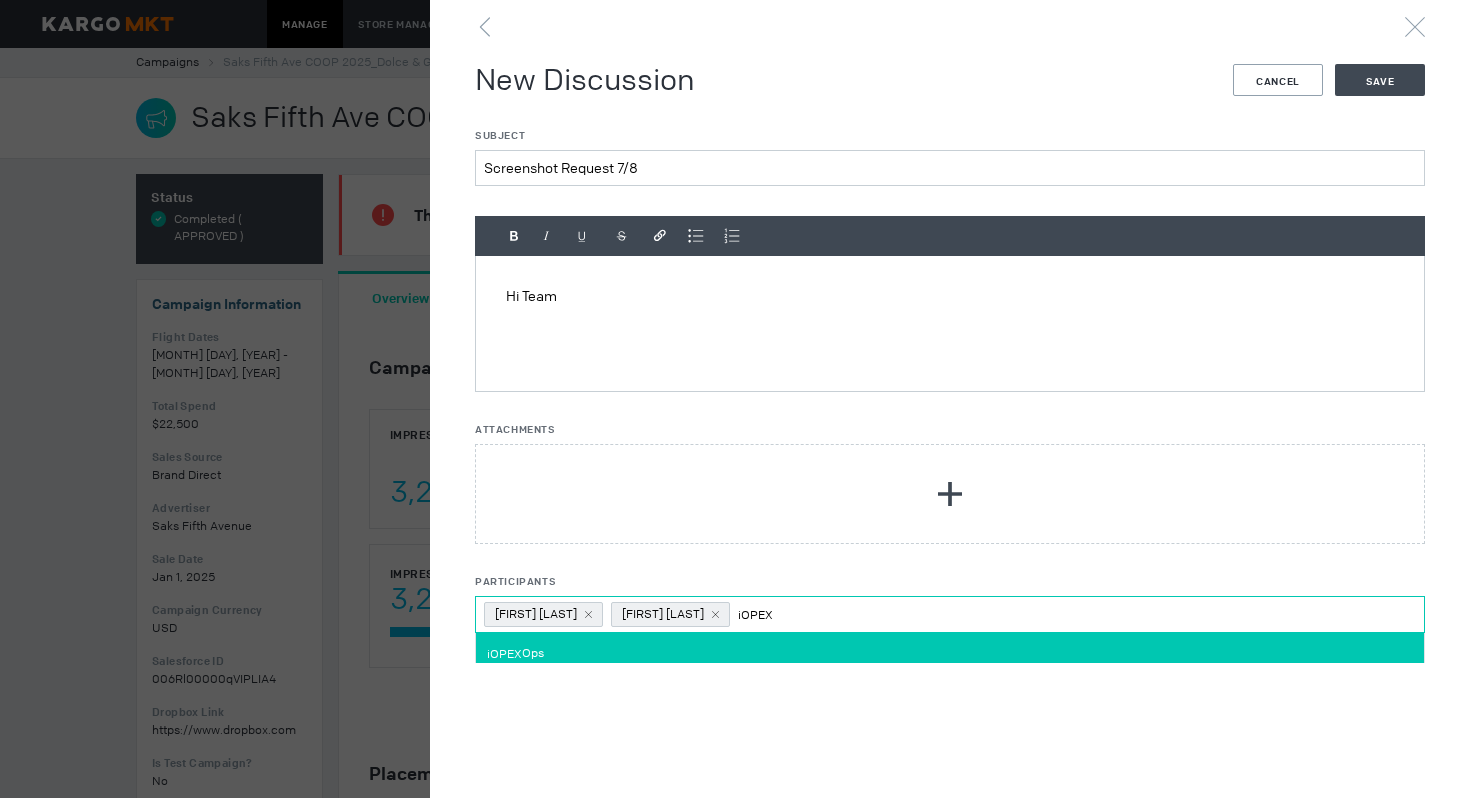 type on "iOPEX" 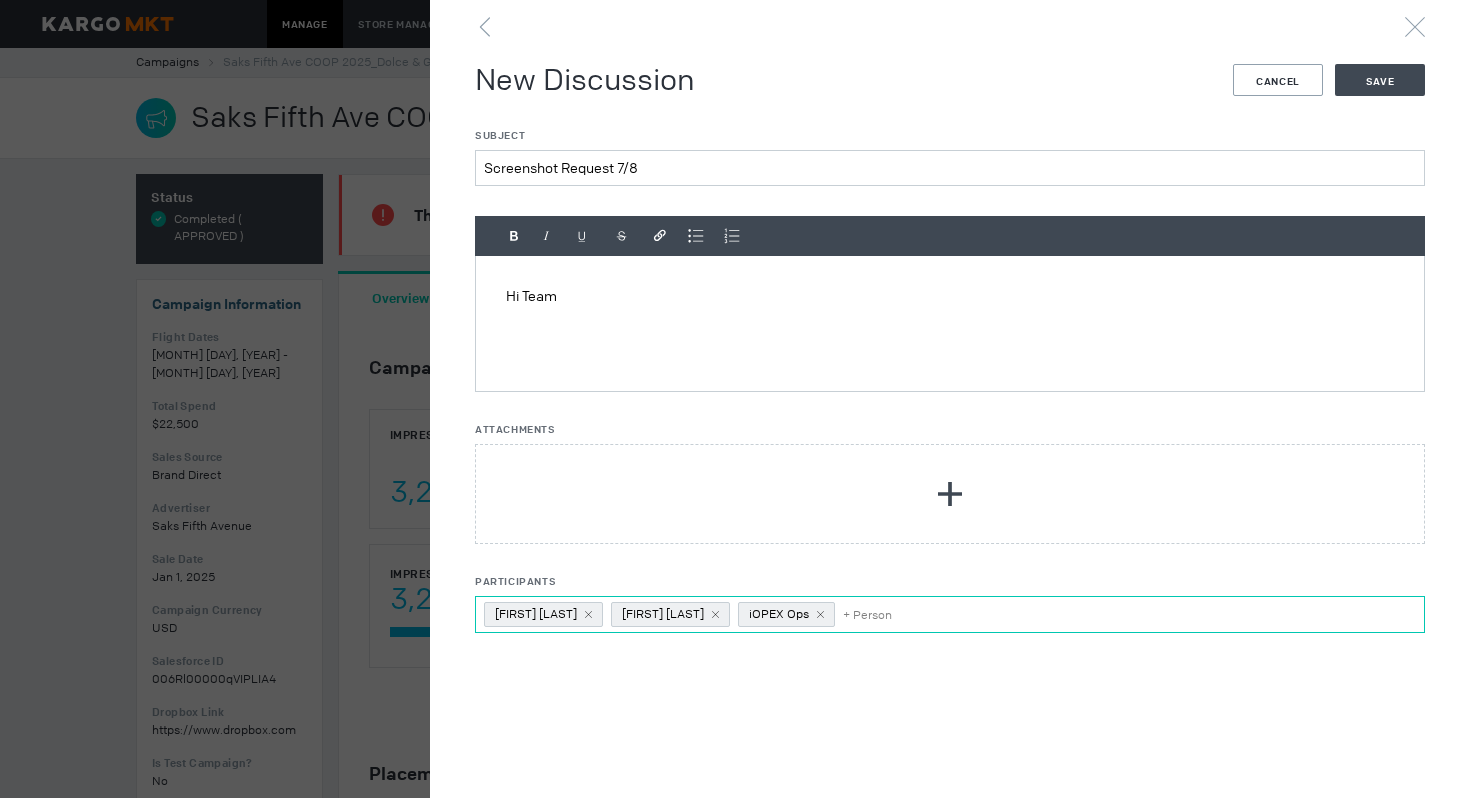 click on "Hi Team" at bounding box center (950, 323) 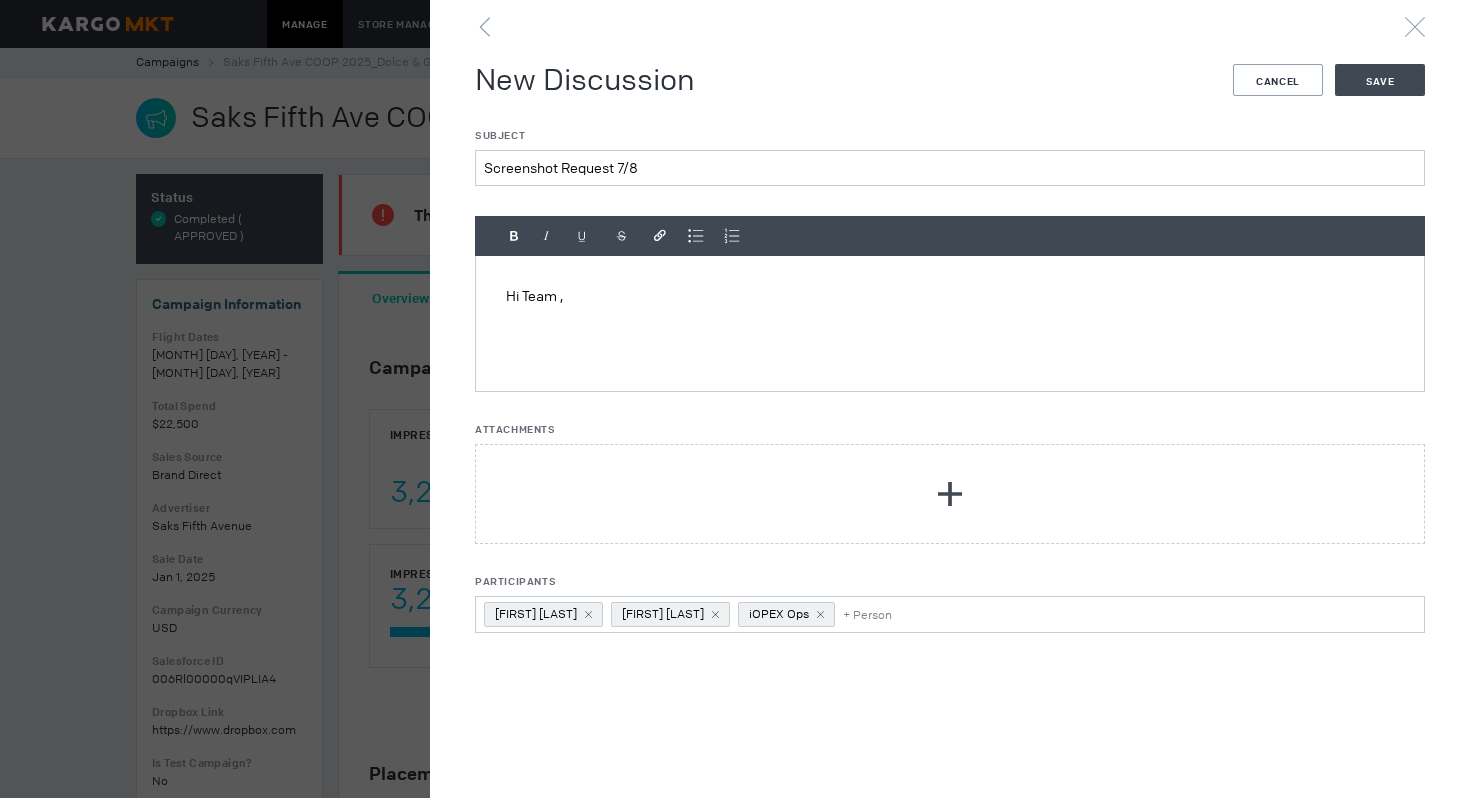 click at bounding box center (950, 317) 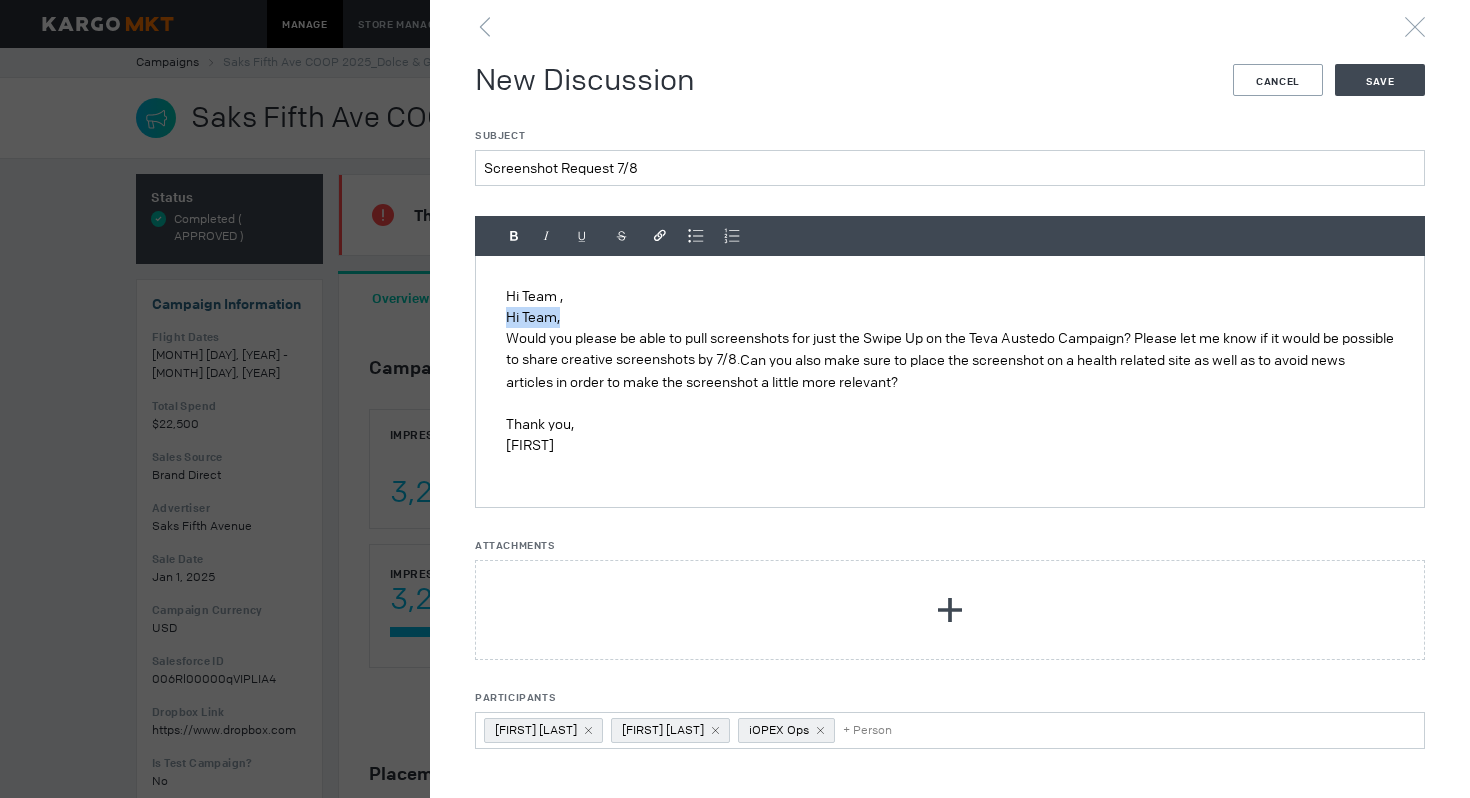 drag, startPoint x: 502, startPoint y: 314, endPoint x: 641, endPoint y: 314, distance: 139 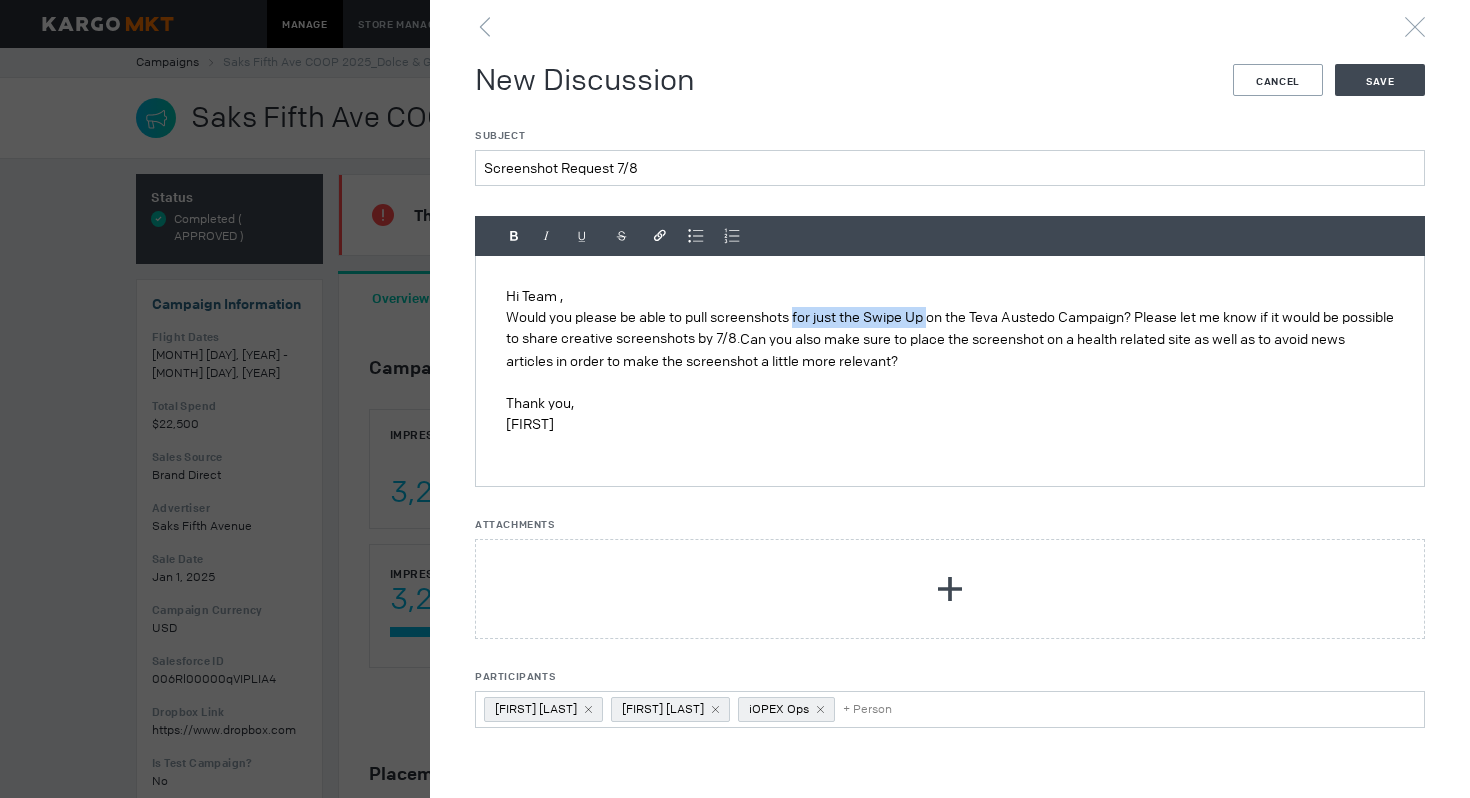 drag, startPoint x: 797, startPoint y: 316, endPoint x: 933, endPoint y: 314, distance: 136.01471 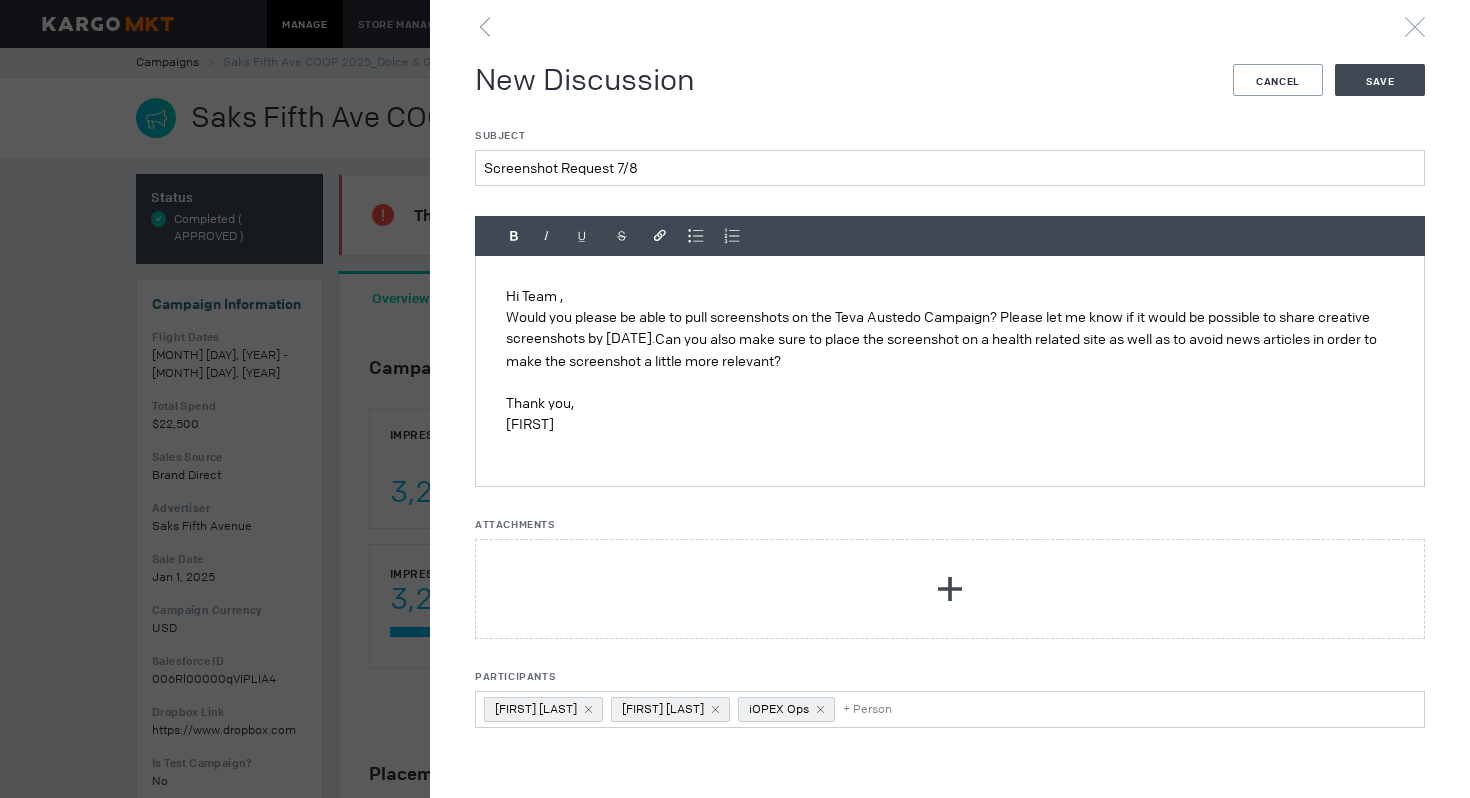 click on "Would you please be able to pull screenshots on the Teva Austedo Campaign? Please let me know if it would be possible to share creative screenshots by 7/8.   Can you also make sure to place the screenshot on a health related site as well as to avoid news articles in order to make the screenshot a little more relevant?" at bounding box center [950, 339] 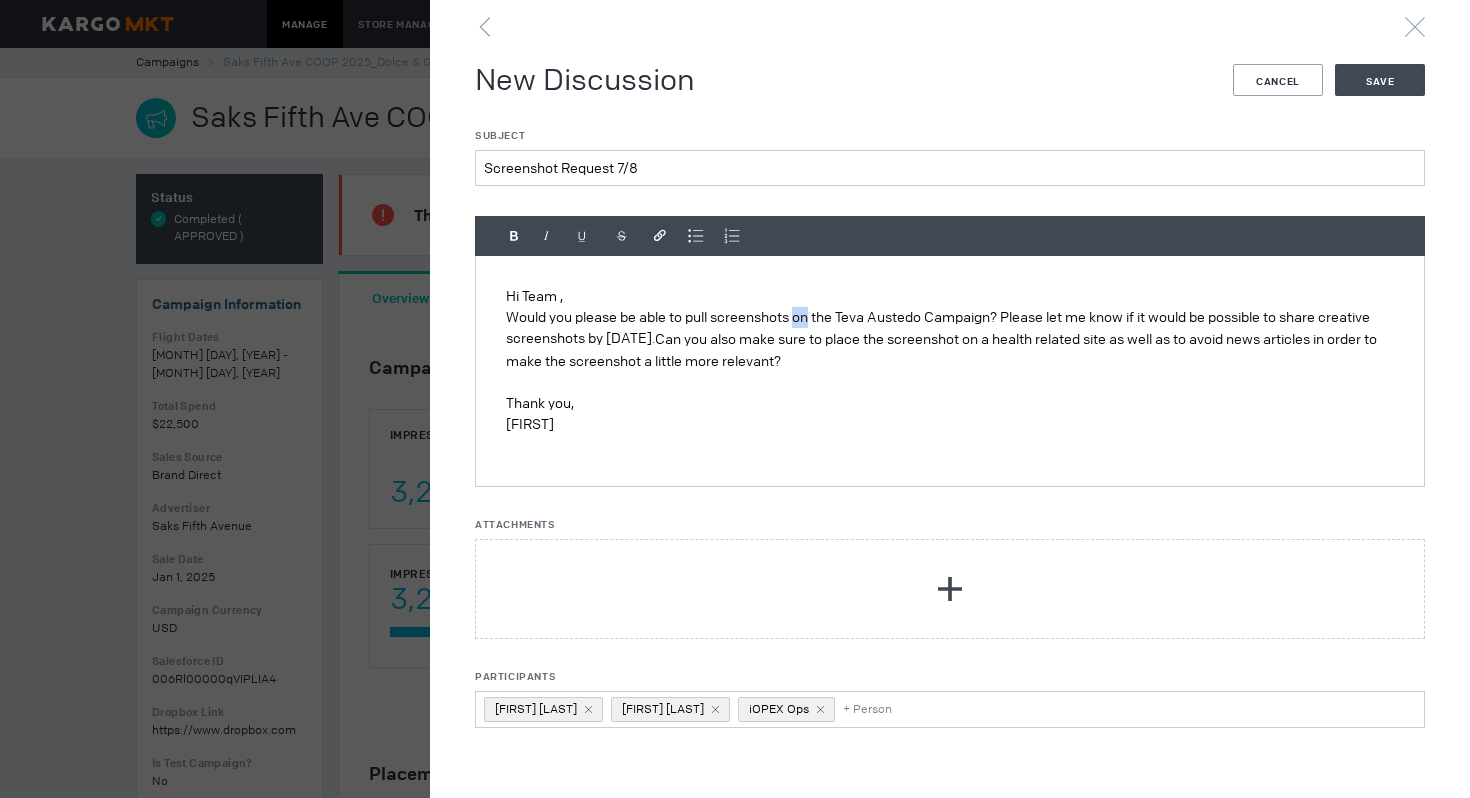 click on "Would you please be able to pull screenshots on the Teva Austedo Campaign? Please let me know if it would be possible to share creative screenshots by 7/8.   Can you also make sure to place the screenshot on a health related site as well as to avoid news articles in order to make the screenshot a little more relevant?" at bounding box center [950, 339] 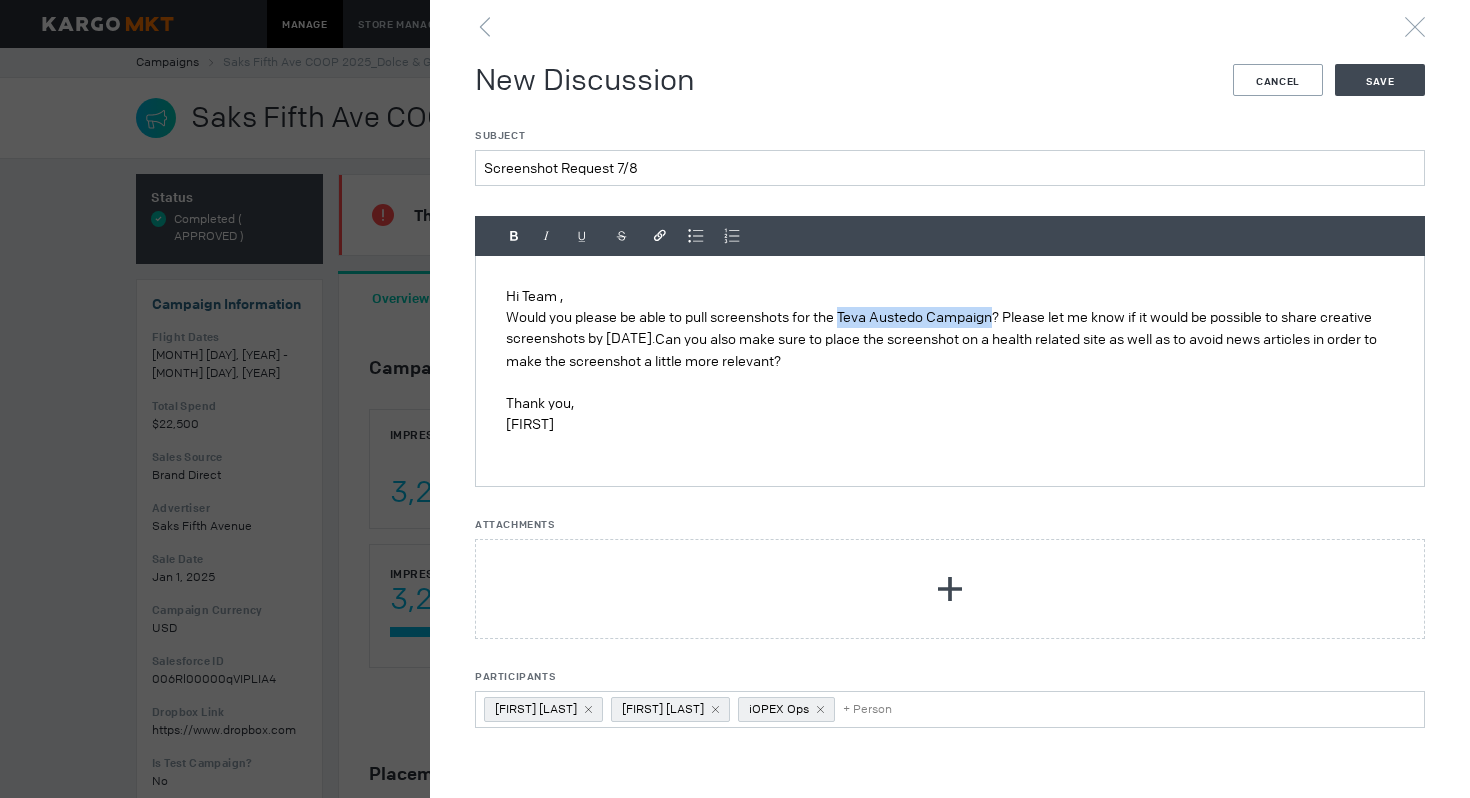 drag, startPoint x: 841, startPoint y: 313, endPoint x: 994, endPoint y: 315, distance: 153.01308 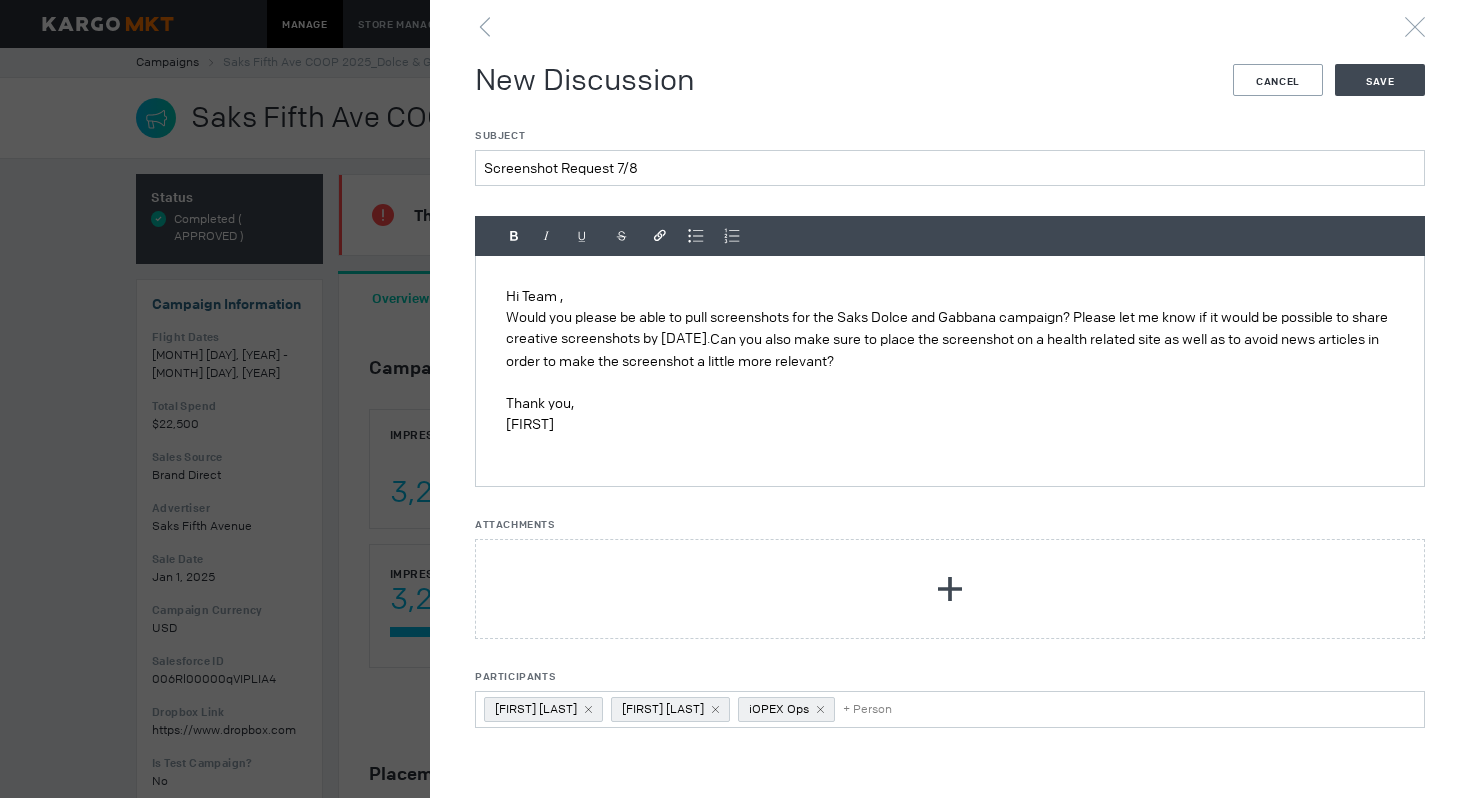 click on "Can you also make sure to place the screenshot on a health related site as well as to avoid news articles in order to make the screenshot a little more relevant?" at bounding box center (944, 350) 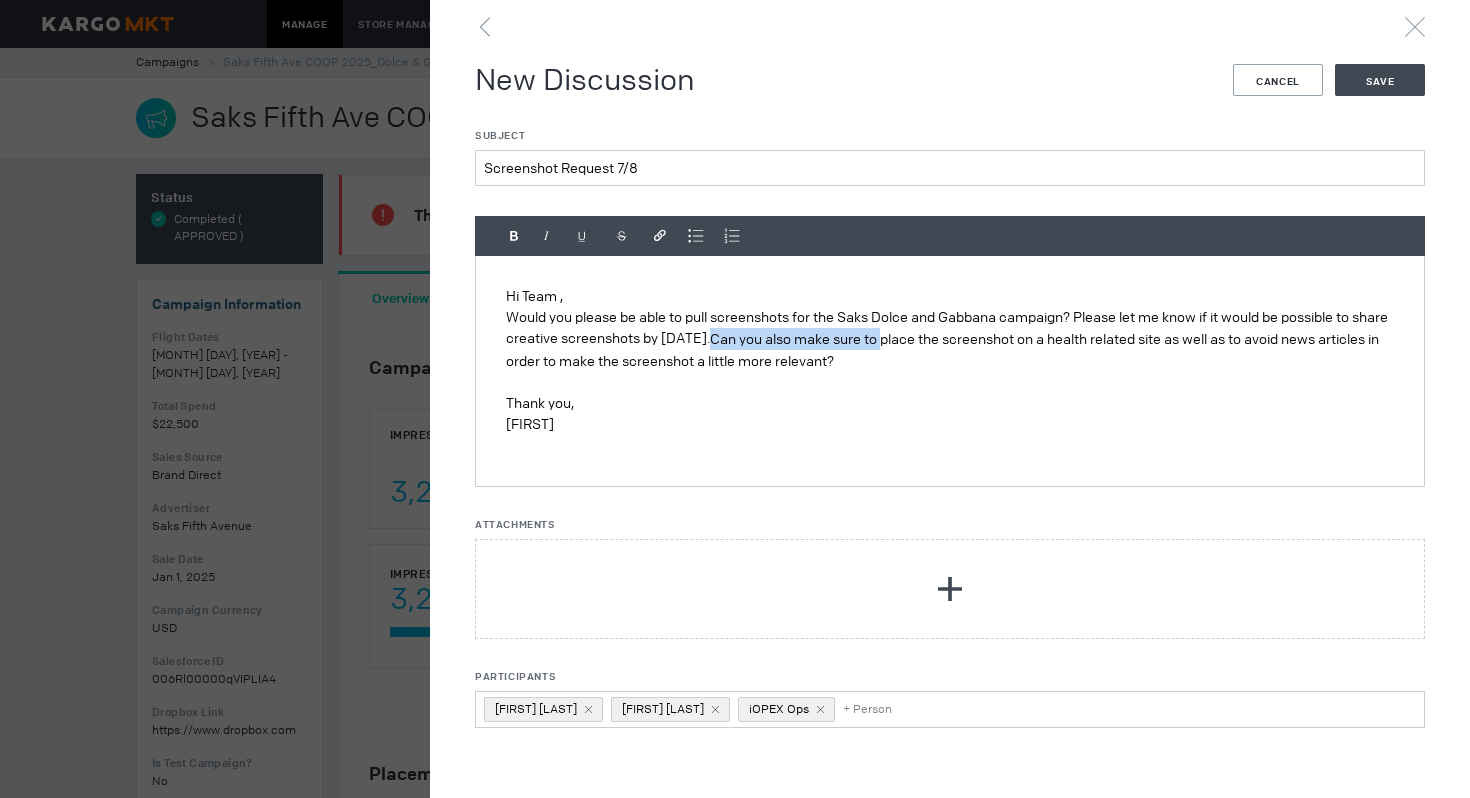 drag, startPoint x: 727, startPoint y: 331, endPoint x: 895, endPoint y: 334, distance: 168.02678 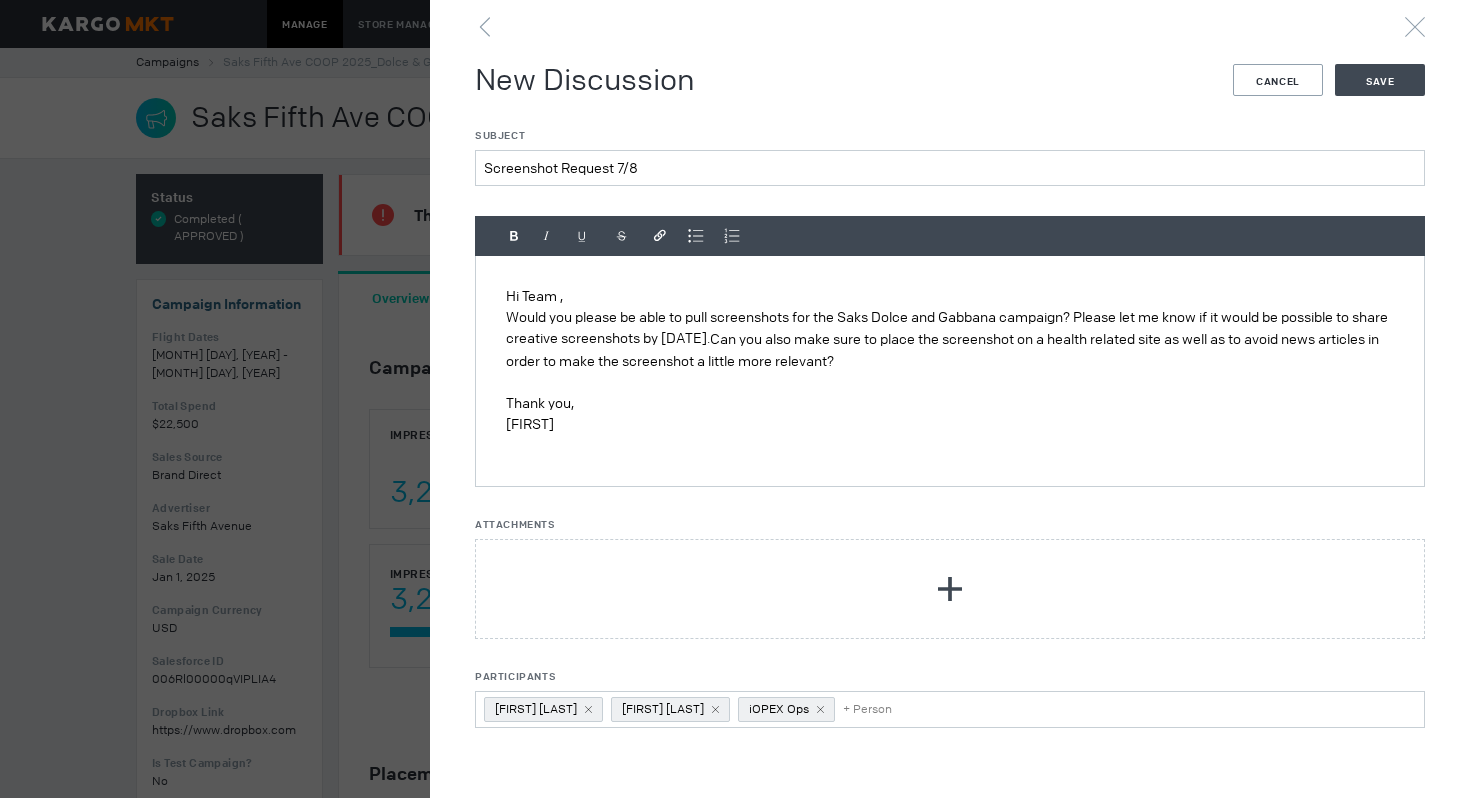 click on "Would you please be able to pull screenshots for the Saks Dolce and Gabbana campaign? Please let me know if it would be possible to share creative screenshots by 7/8.  Can you also make sure to place the screenshot on a health related site as well as to avoid news articles in order to make the screenshot a little more relevant?" at bounding box center [950, 339] 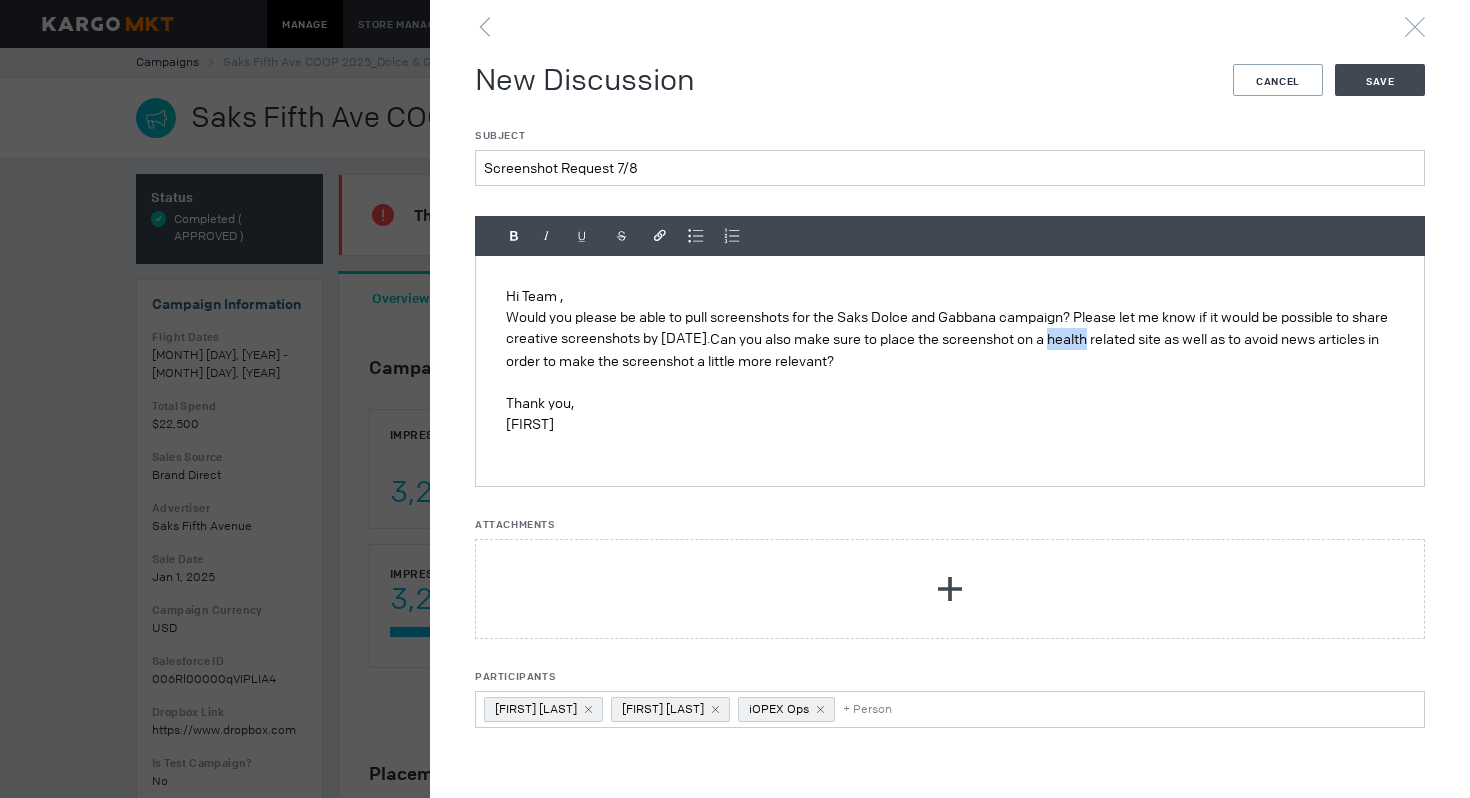 click on "Can you also make sure to place the screenshot on a health related site as well as to avoid news articles in order to make the screenshot a little more relevant?" at bounding box center (944, 350) 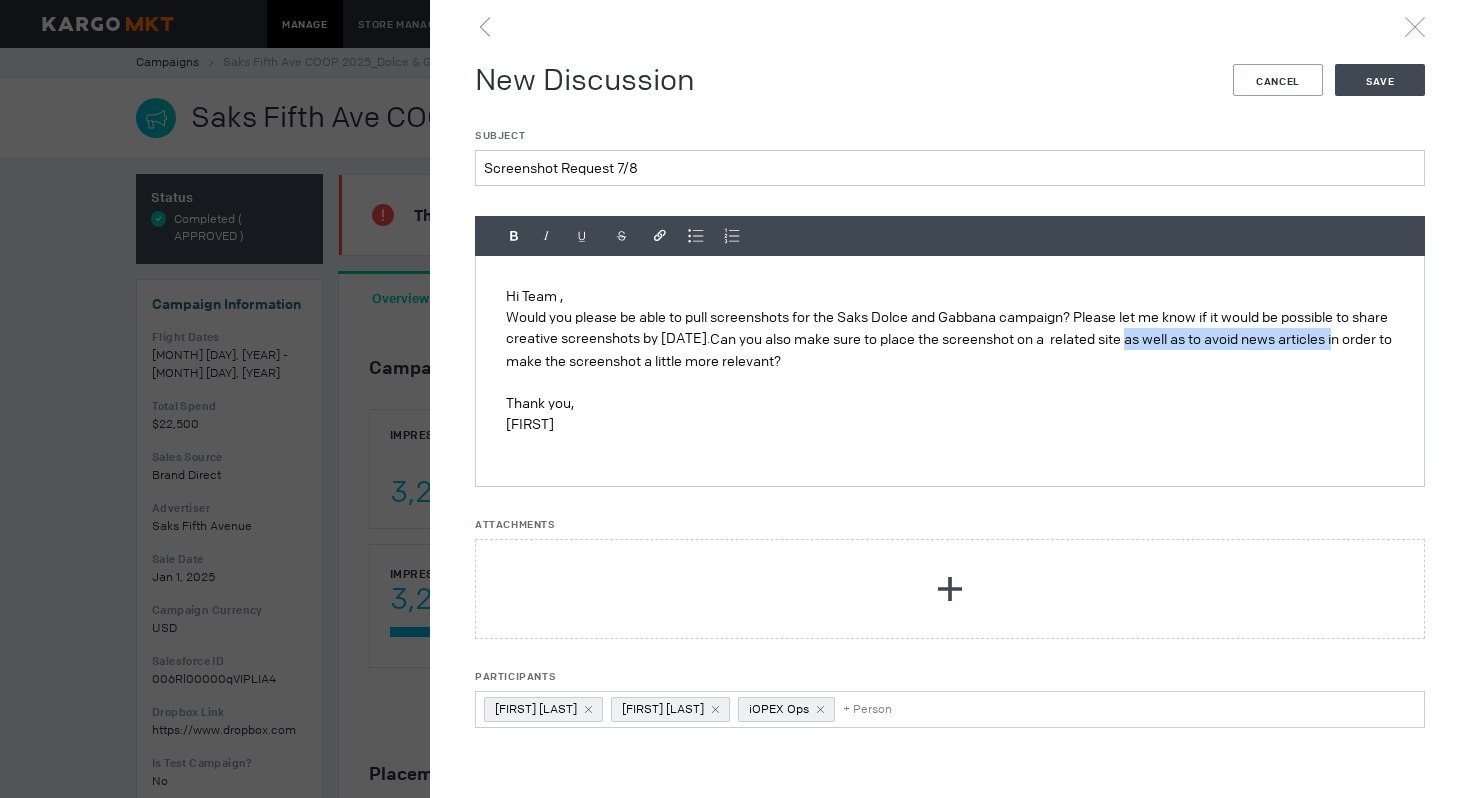 drag, startPoint x: 1147, startPoint y: 340, endPoint x: 1356, endPoint y: 339, distance: 209.0024 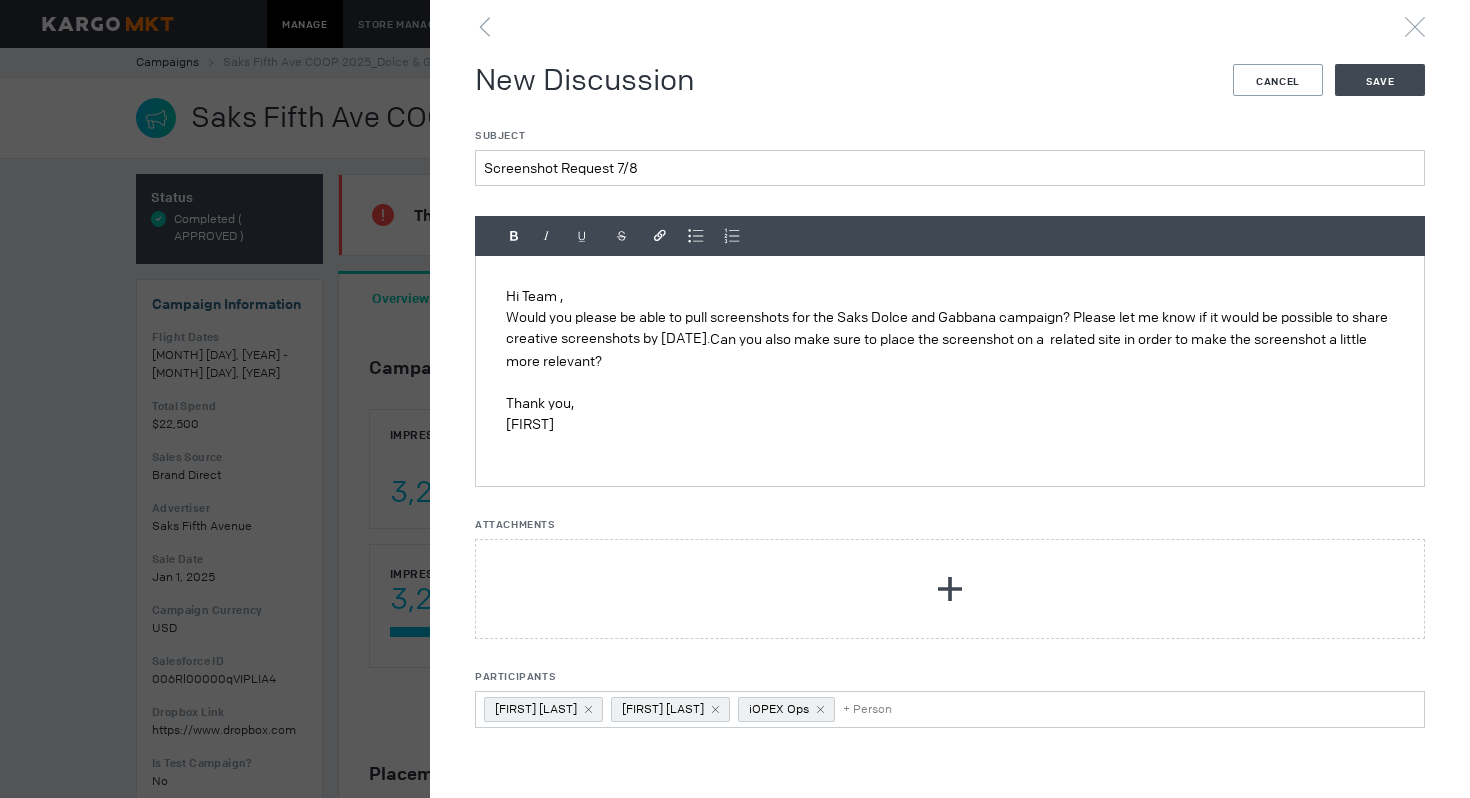click on "[FIRST]" at bounding box center [950, 424] 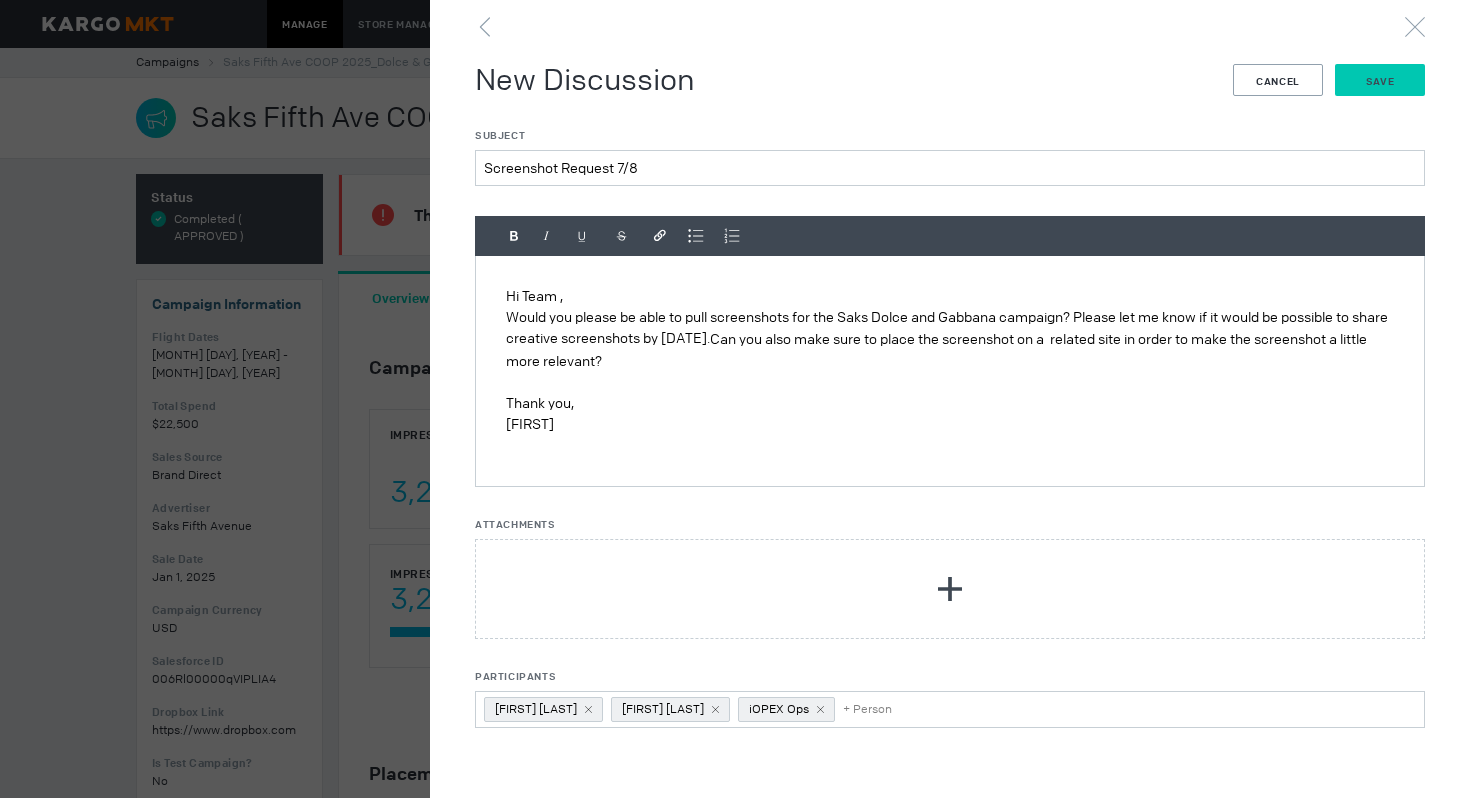 click on "Save" at bounding box center [1380, 81] 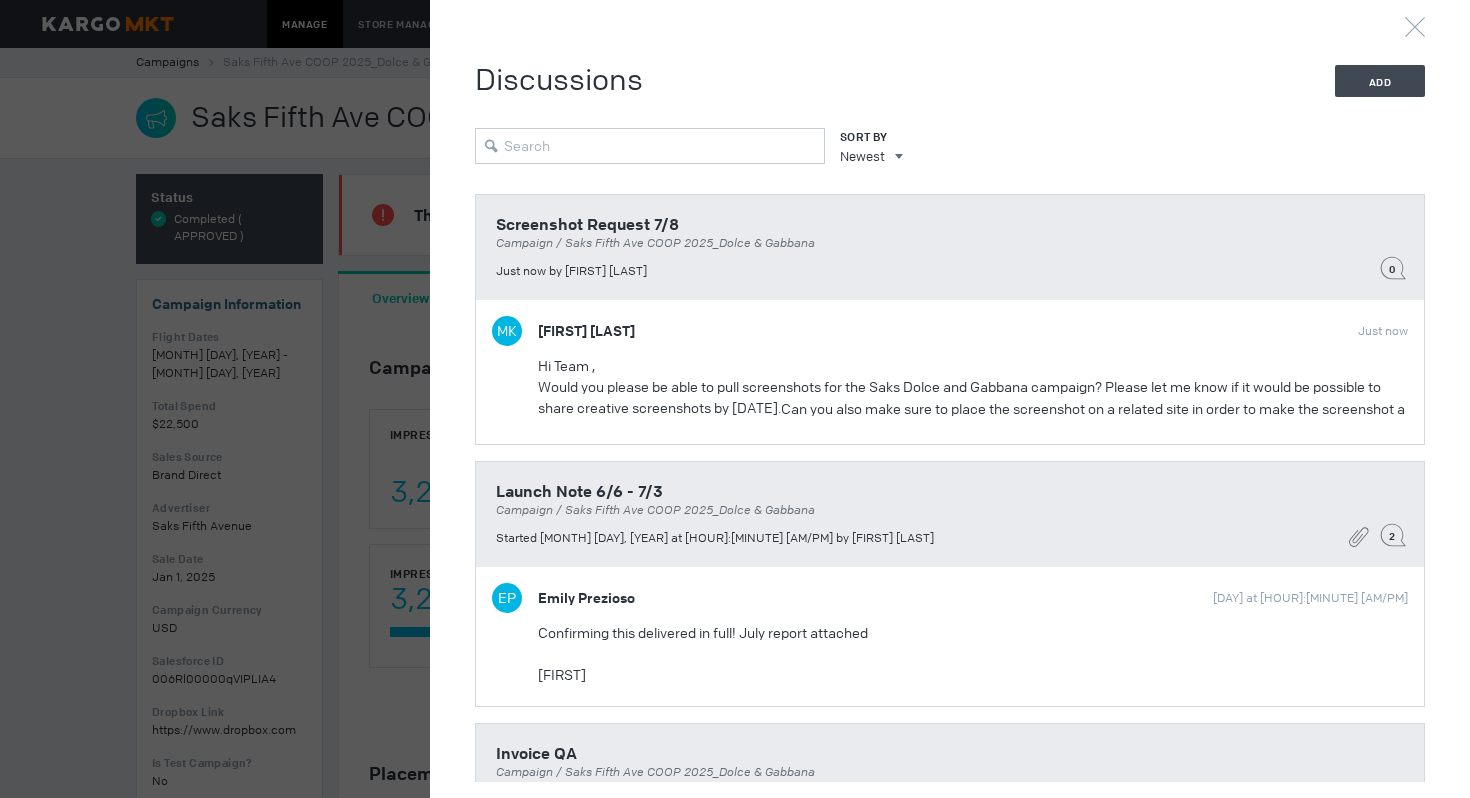 click at bounding box center [735, 399] 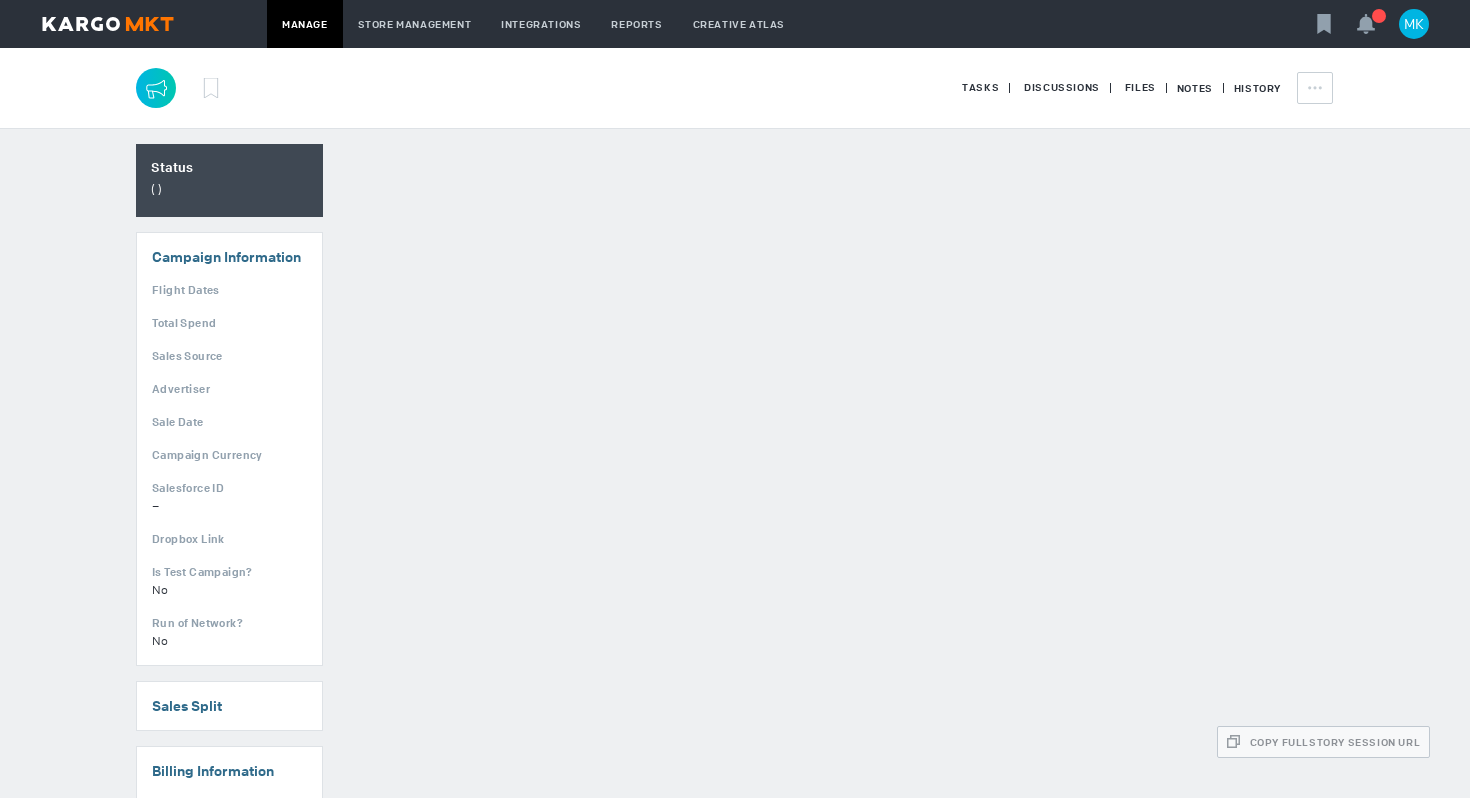 scroll, scrollTop: 0, scrollLeft: 0, axis: both 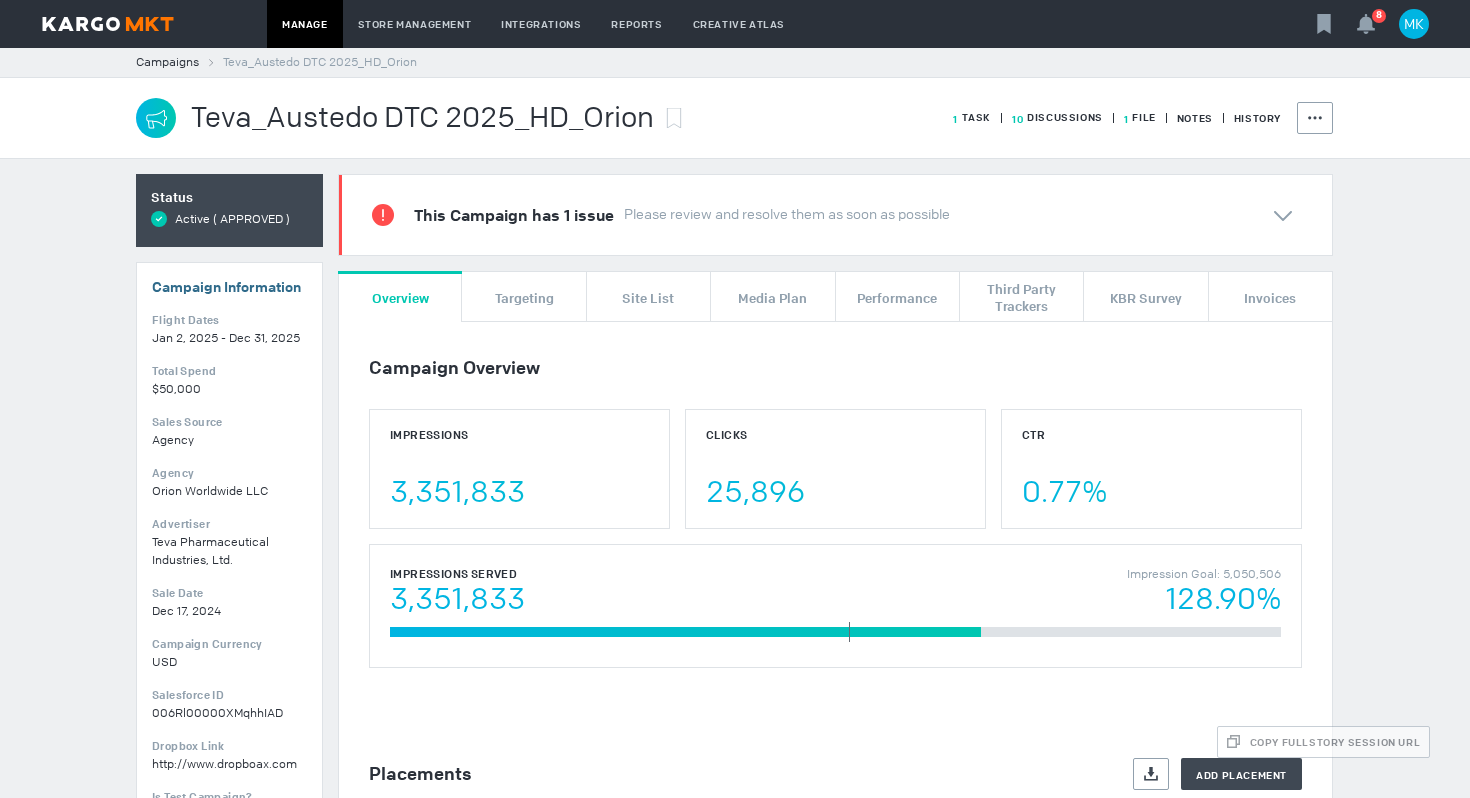 click on "10 Discussions" at bounding box center [972, 117] 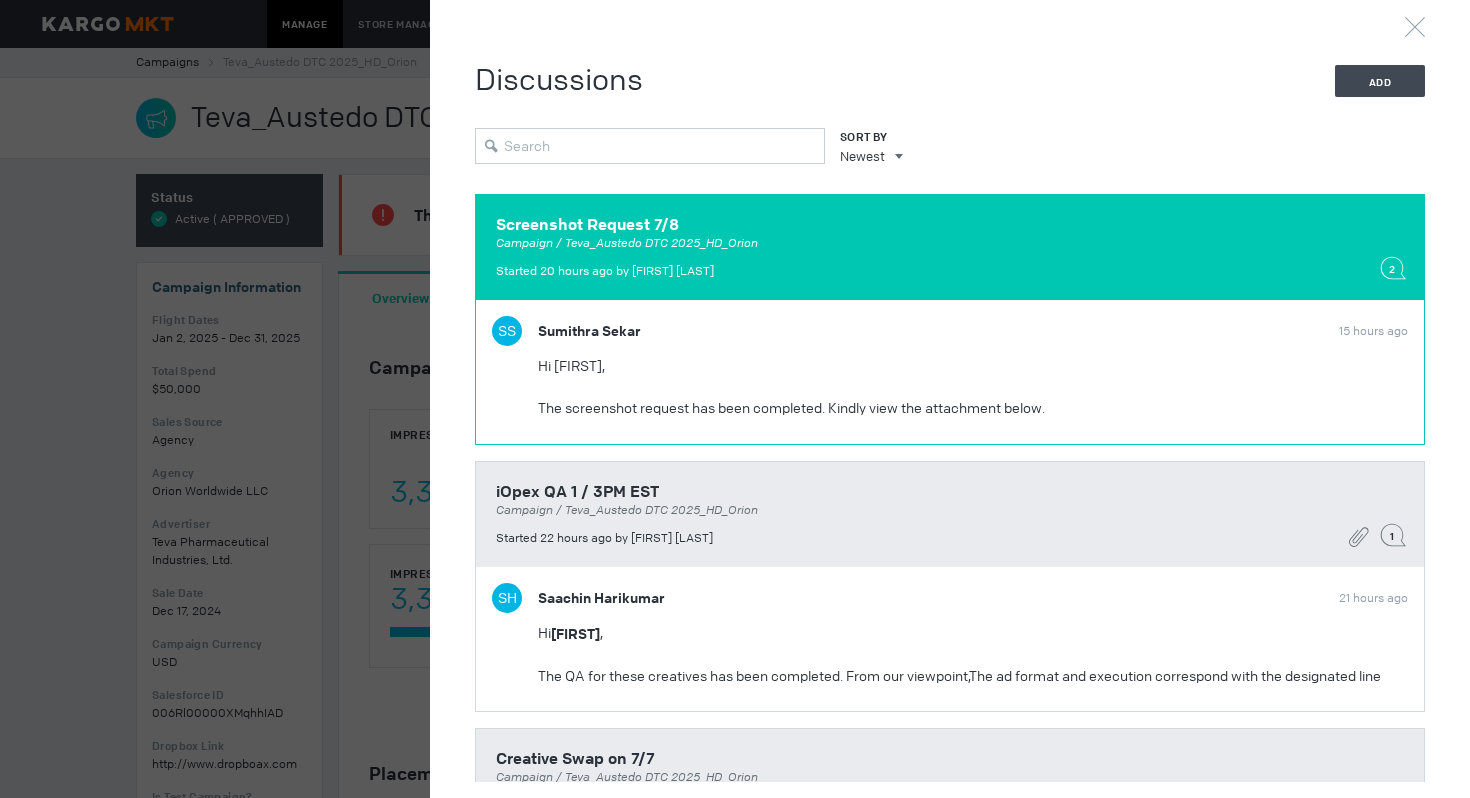 click on "Started 20 hours ago by [FIRST] [LAST]" at bounding box center (933, 271) 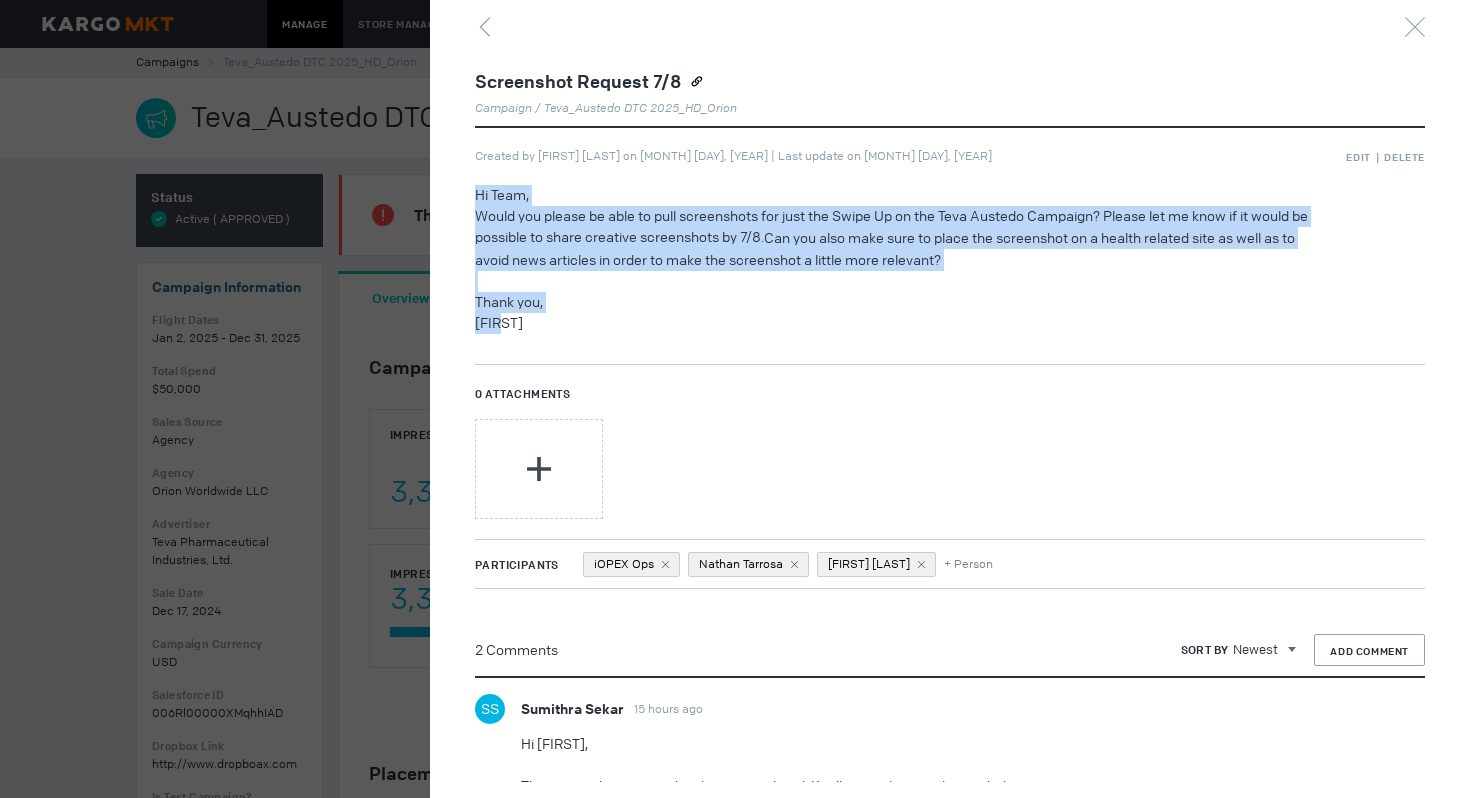 drag, startPoint x: 476, startPoint y: 197, endPoint x: 583, endPoint y: 341, distance: 179.40178 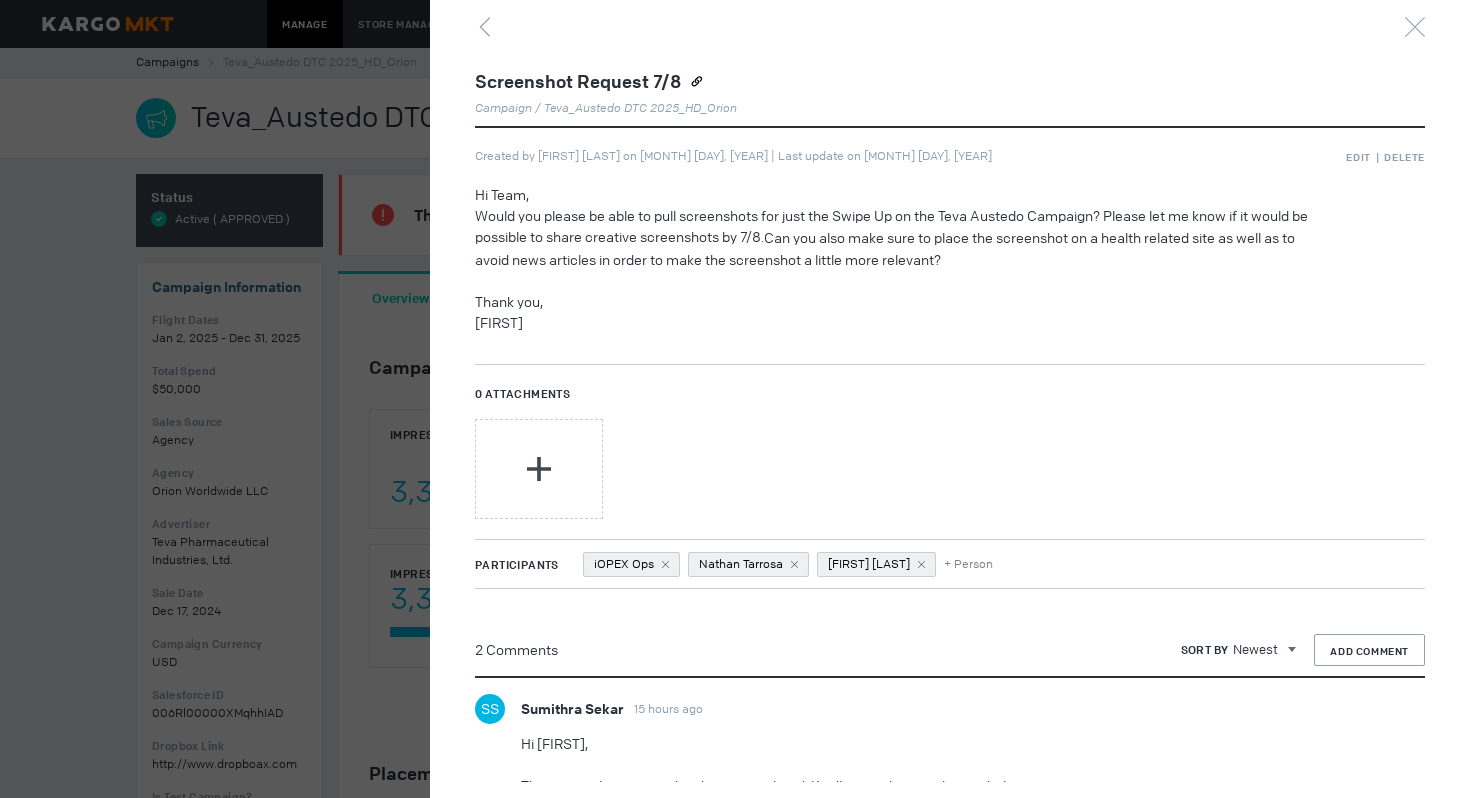 click on "Can you also make sure to place the screenshot on a health related site as well as to avoid news articles in order to make the screenshot a little more relevant?" at bounding box center (885, 249) 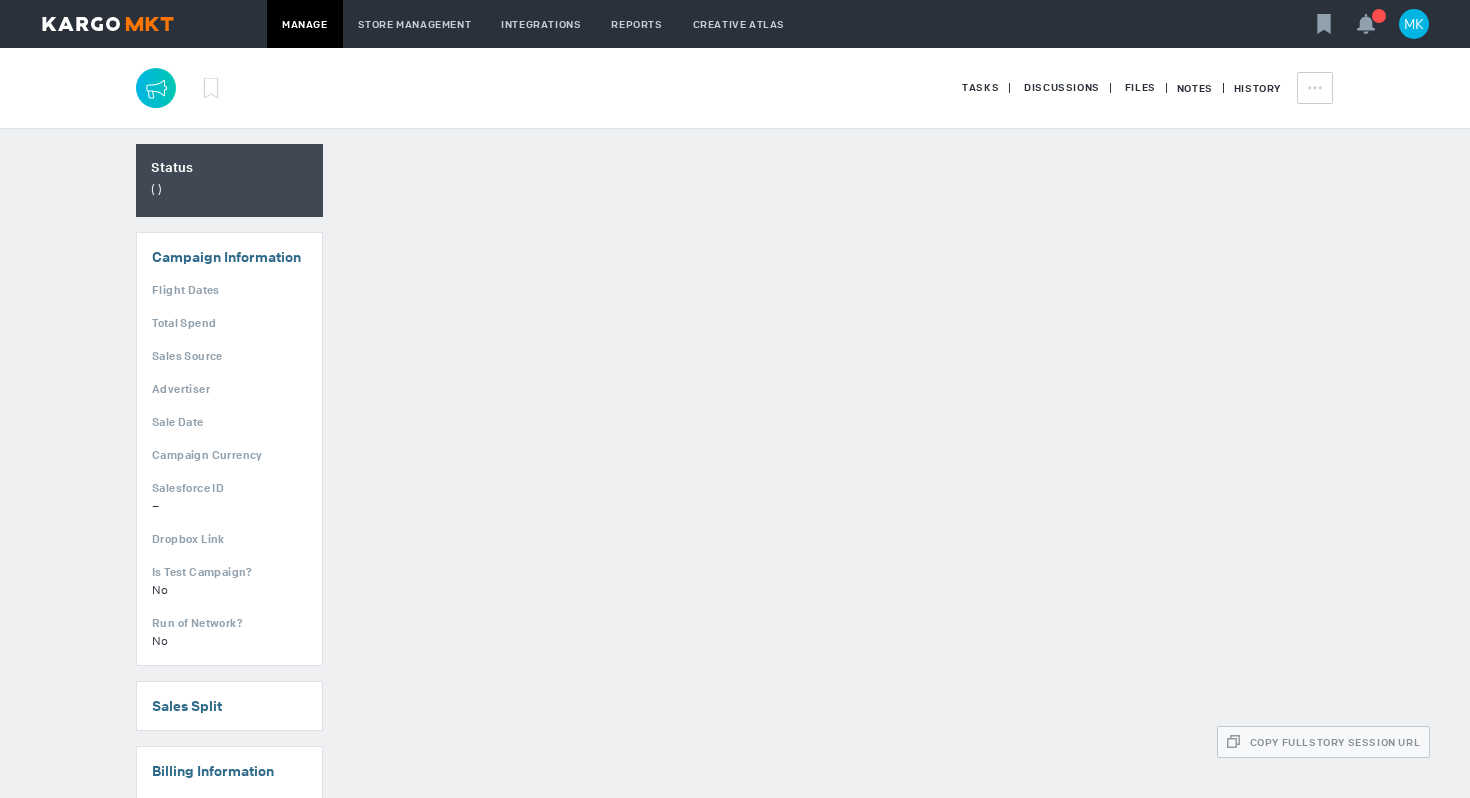 scroll, scrollTop: 0, scrollLeft: 0, axis: both 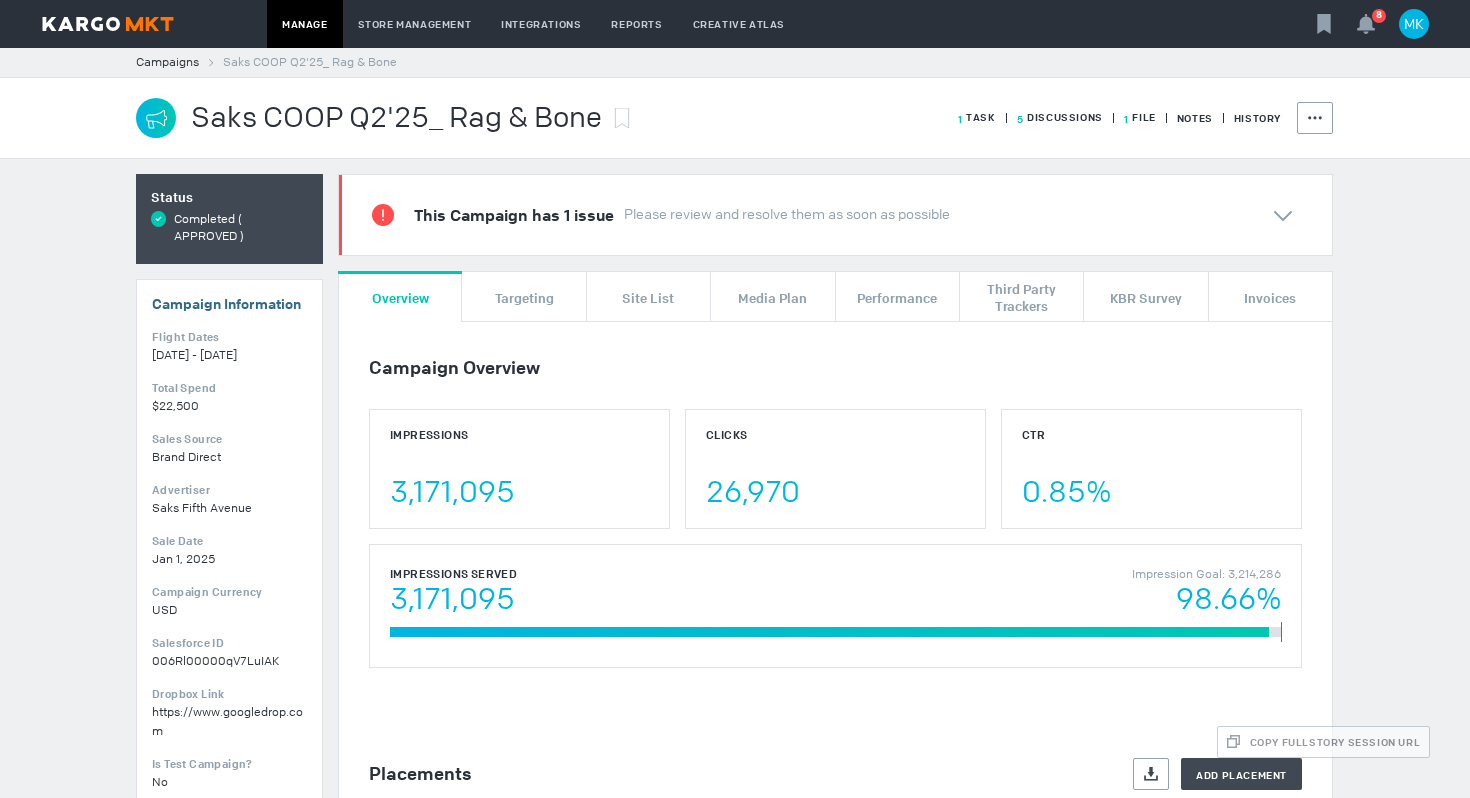click on "5 Discussions" at bounding box center (977, 117) 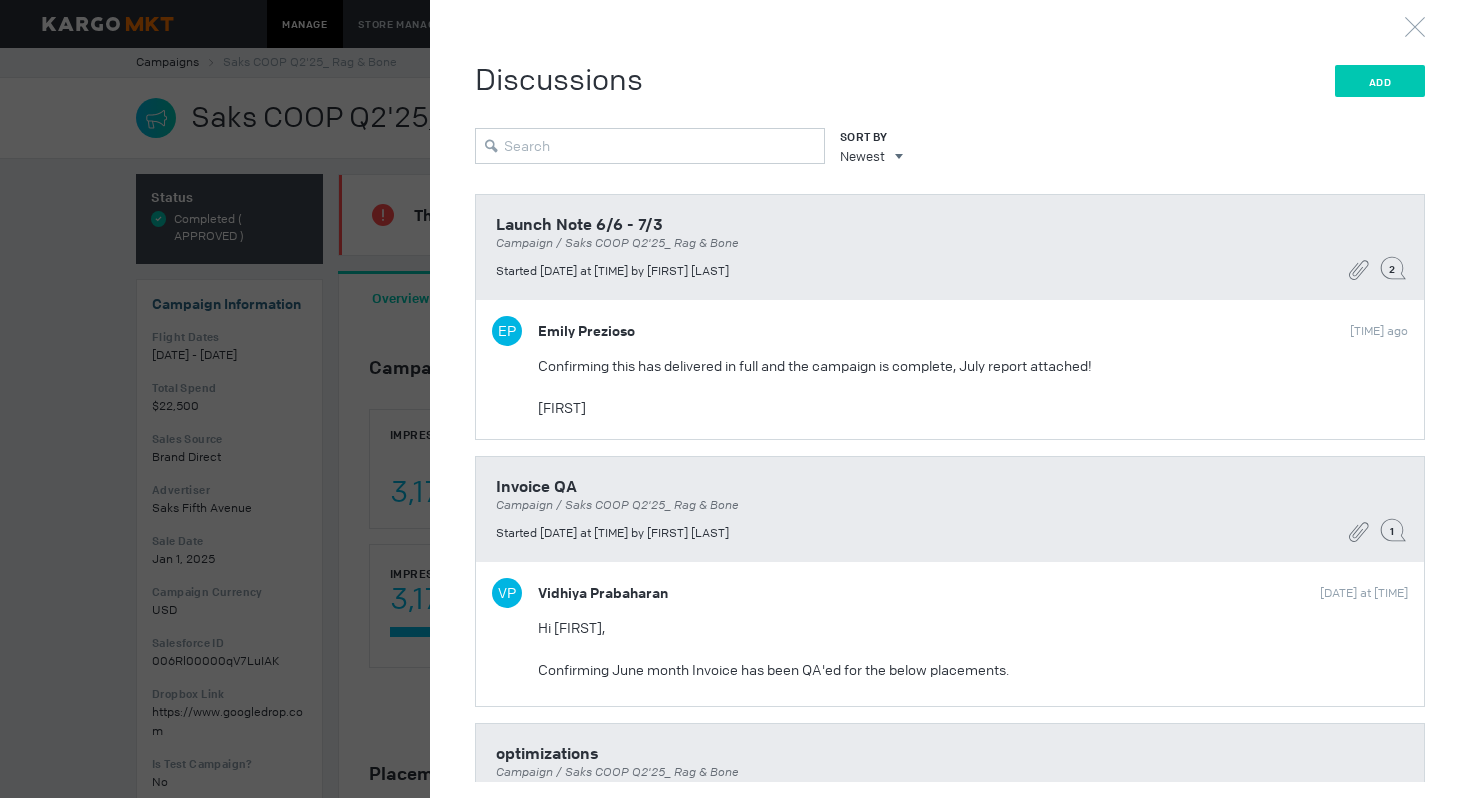 click on "Add" at bounding box center (1380, 81) 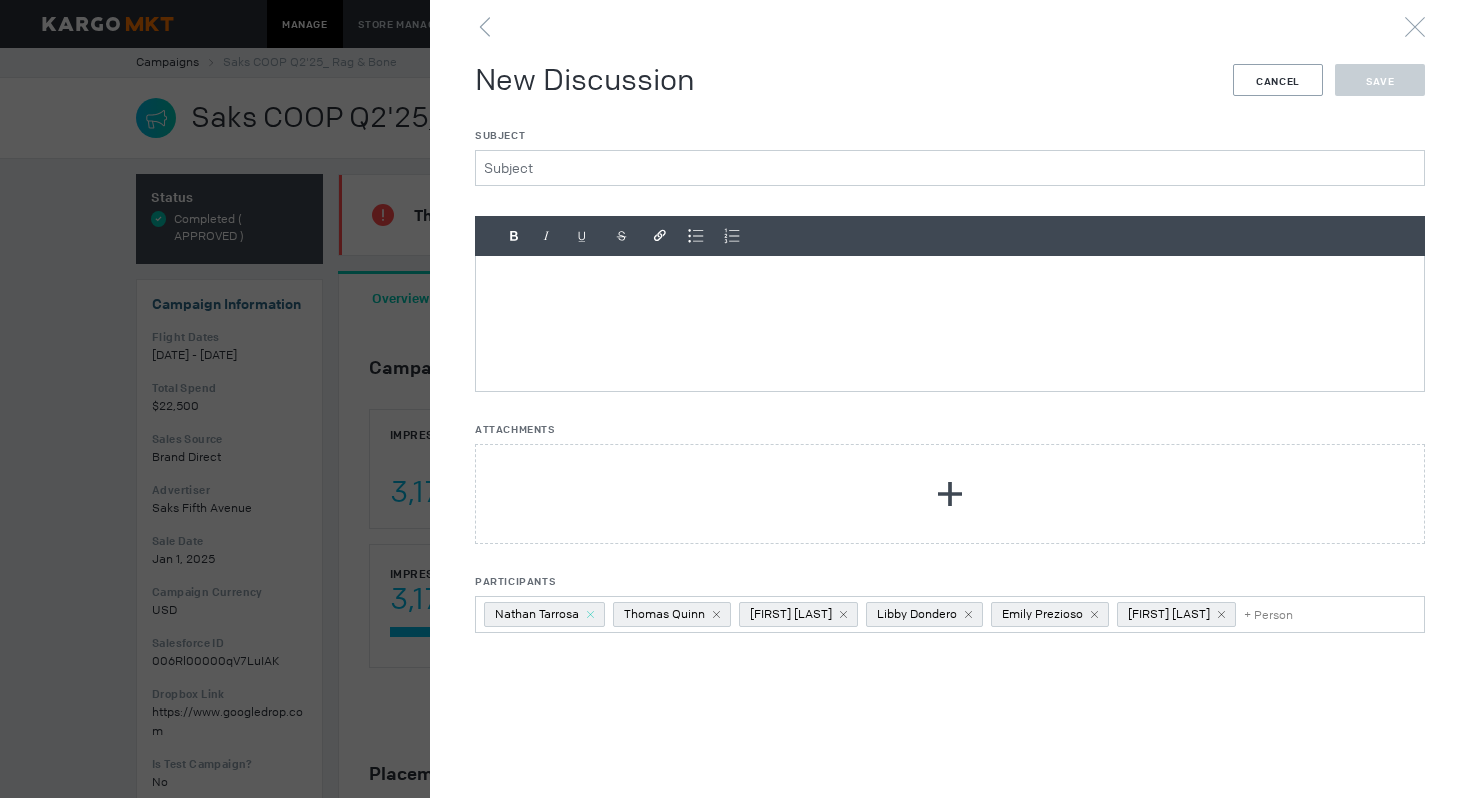 click at bounding box center [590, 614] 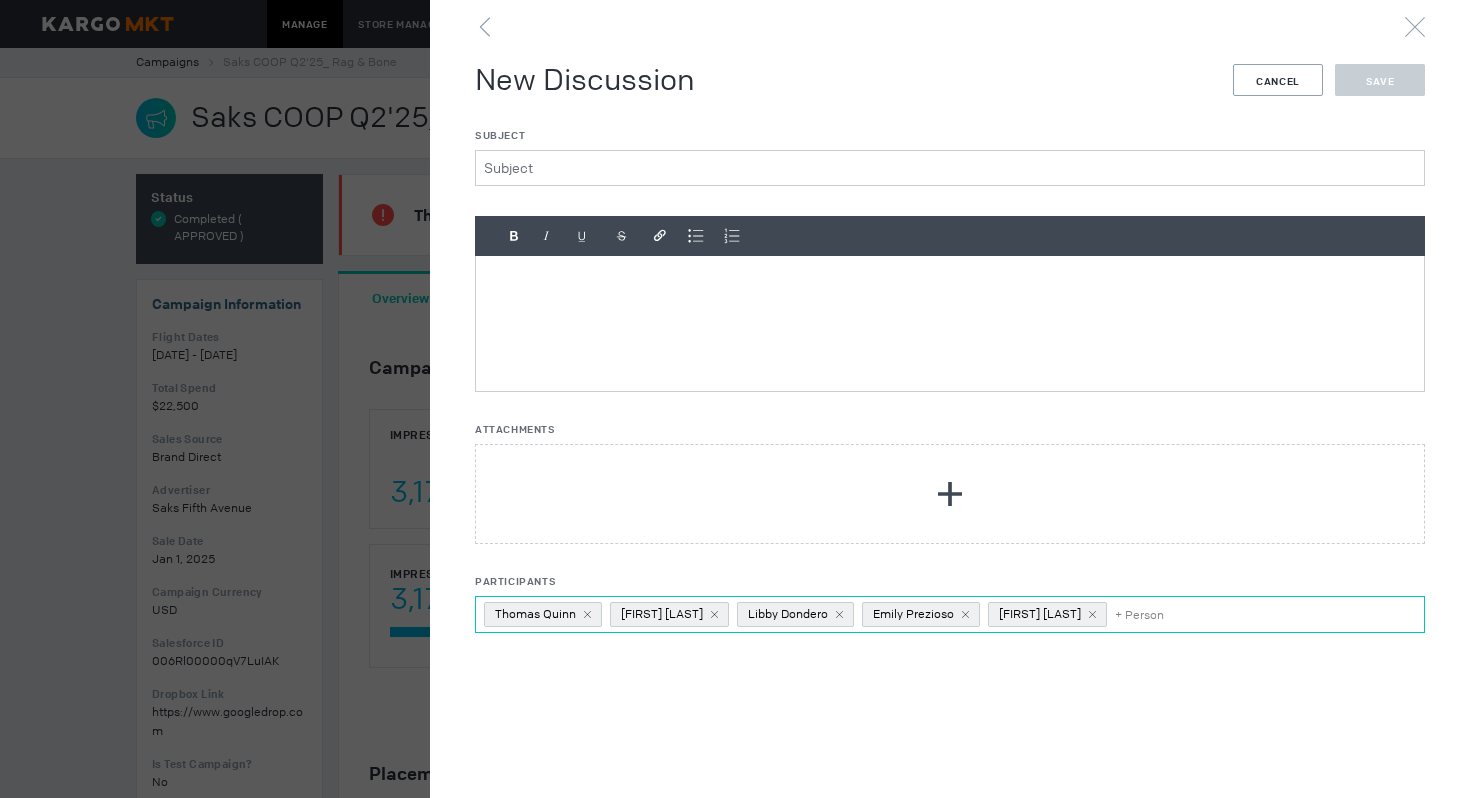 click on "Thomas Quinn" at bounding box center [543, 614] 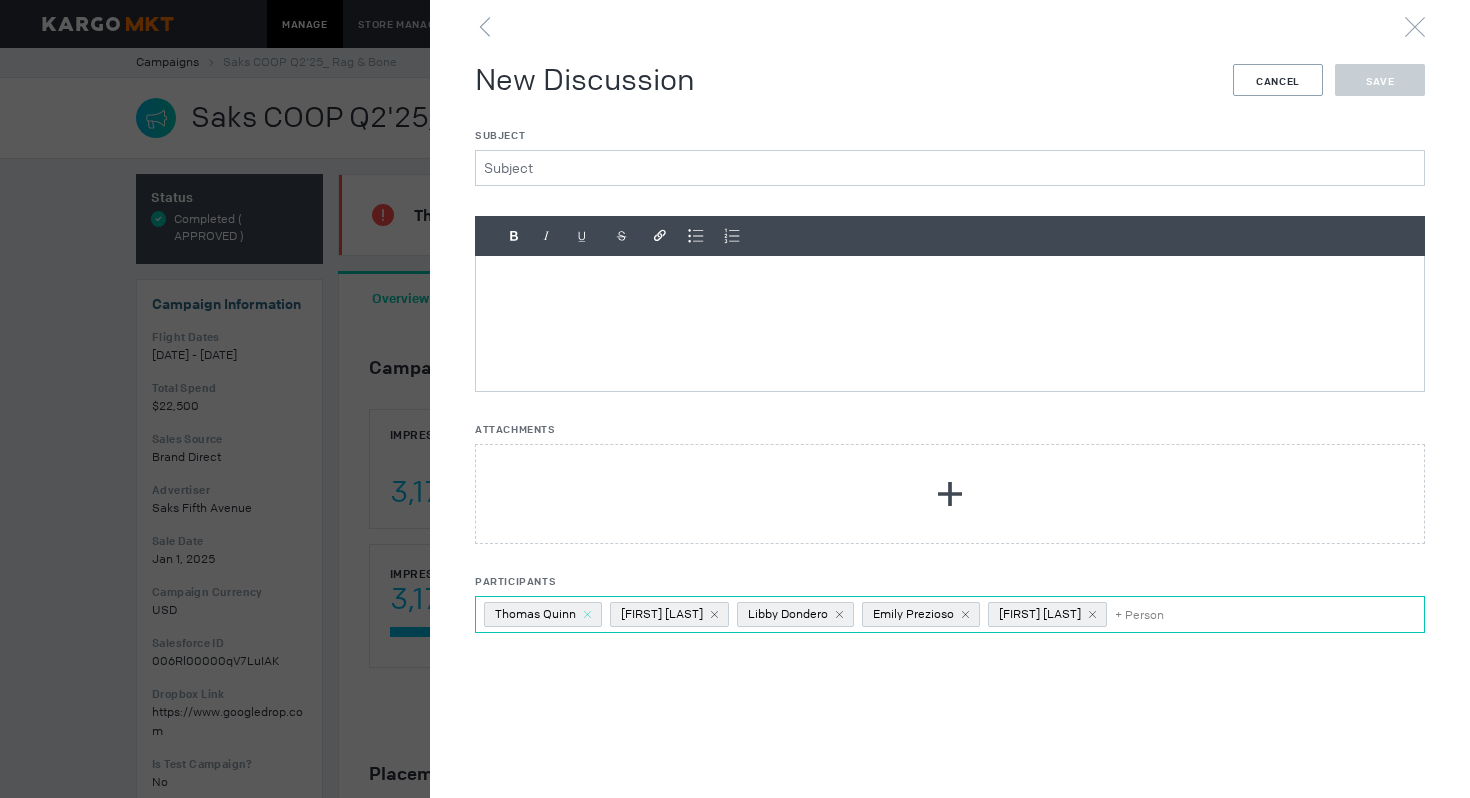 click at bounding box center [587, 614] 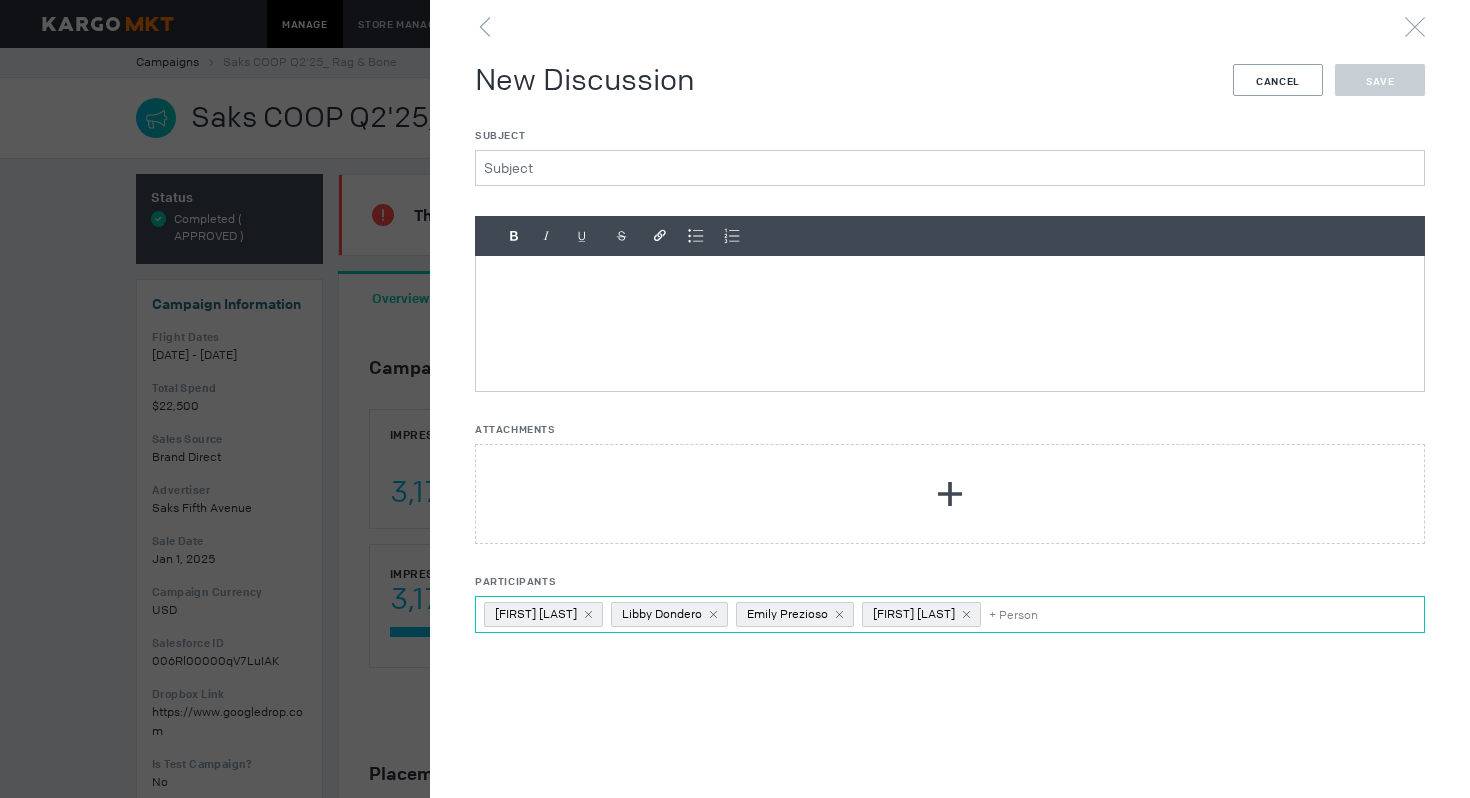 click on "Libby Dondero" at bounding box center [543, 614] 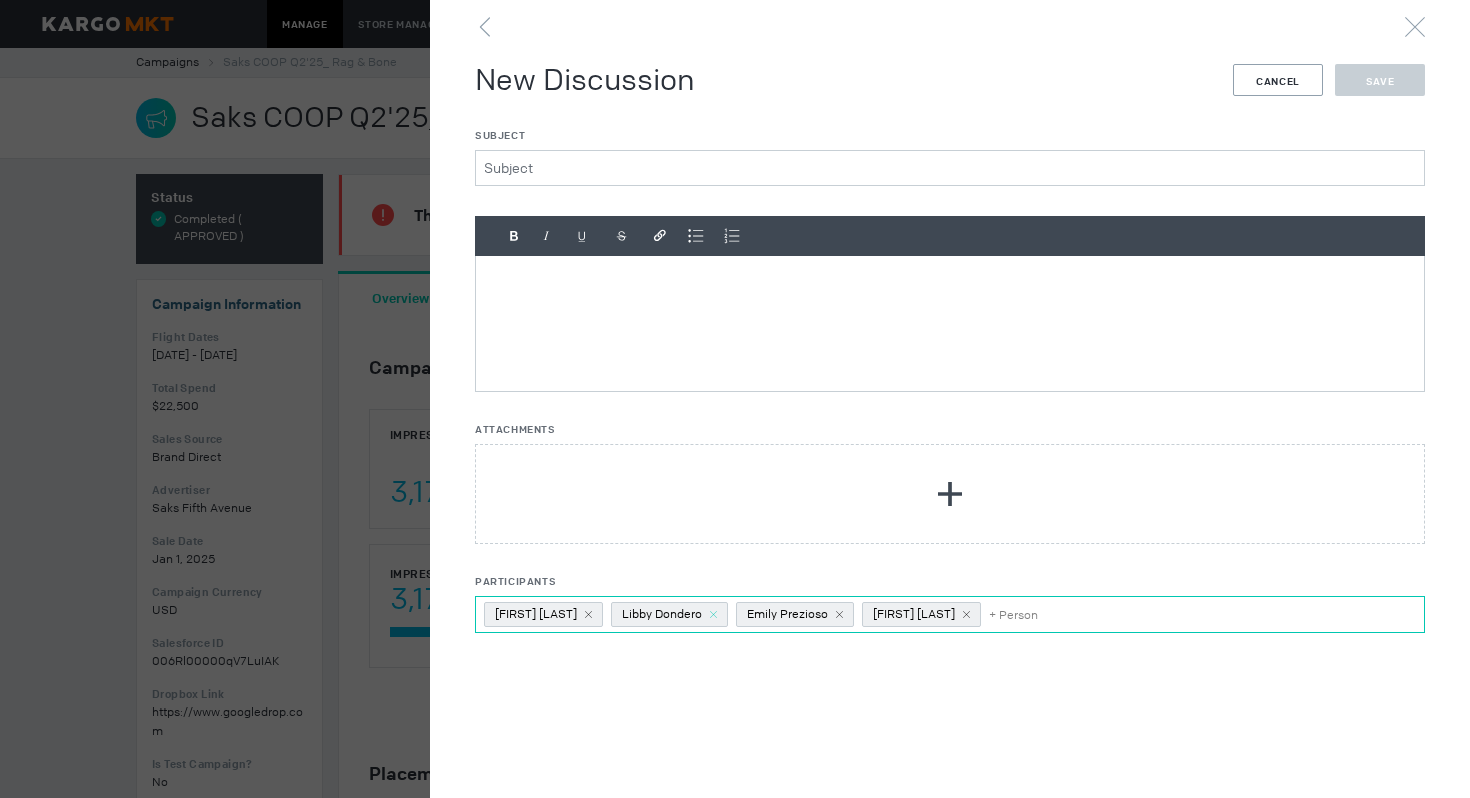 click at bounding box center (588, 614) 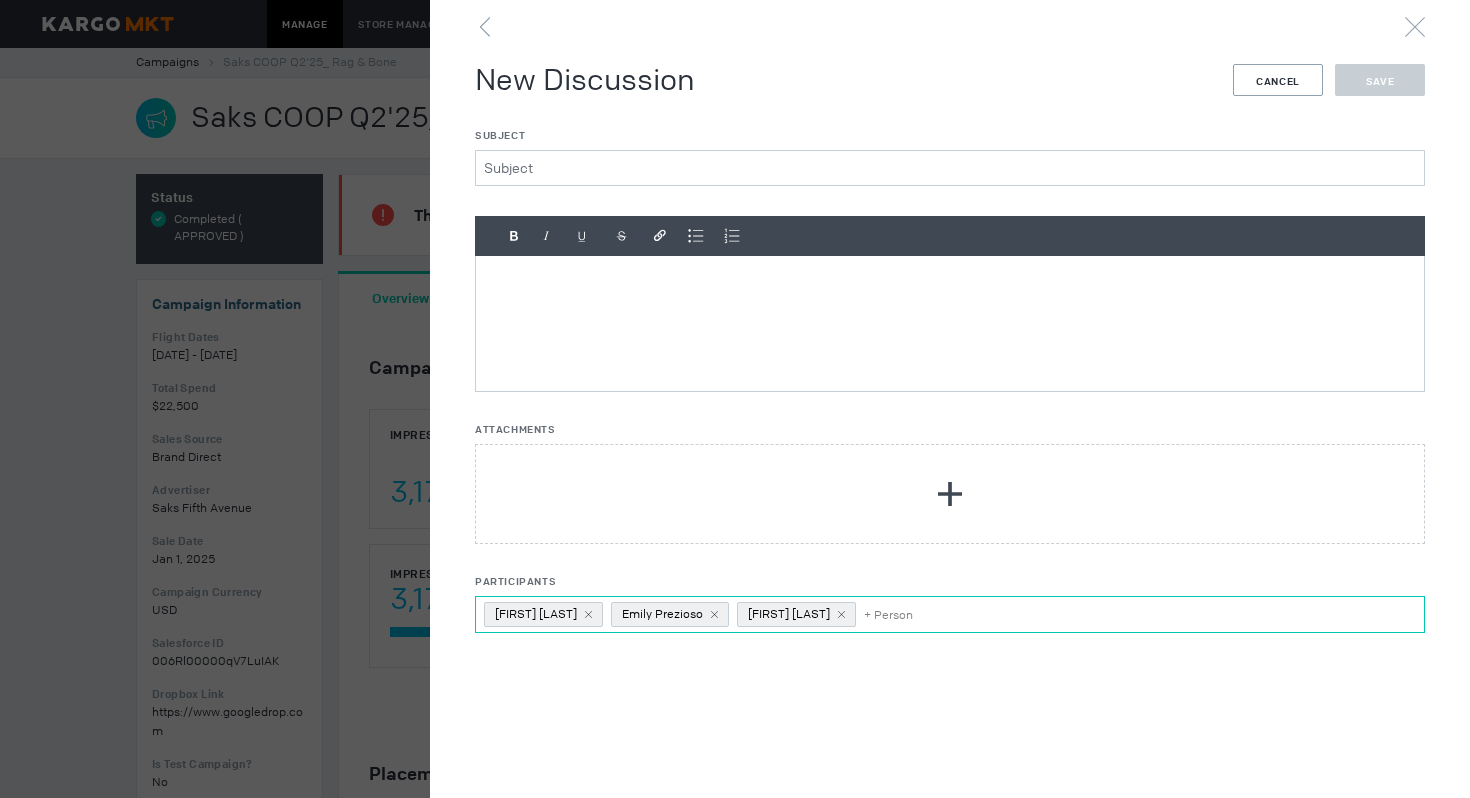 click at bounding box center [588, 614] 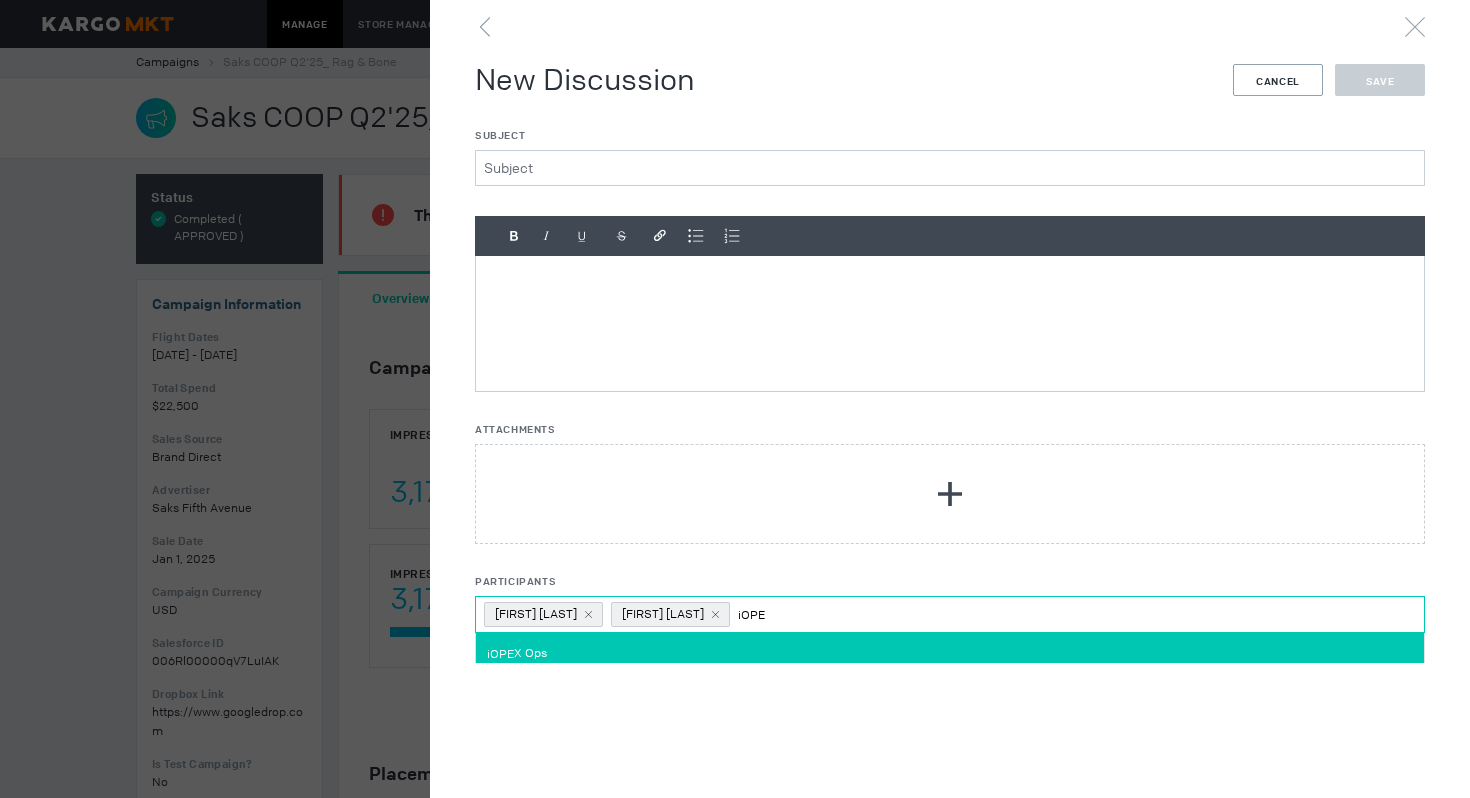 type on "iOPE" 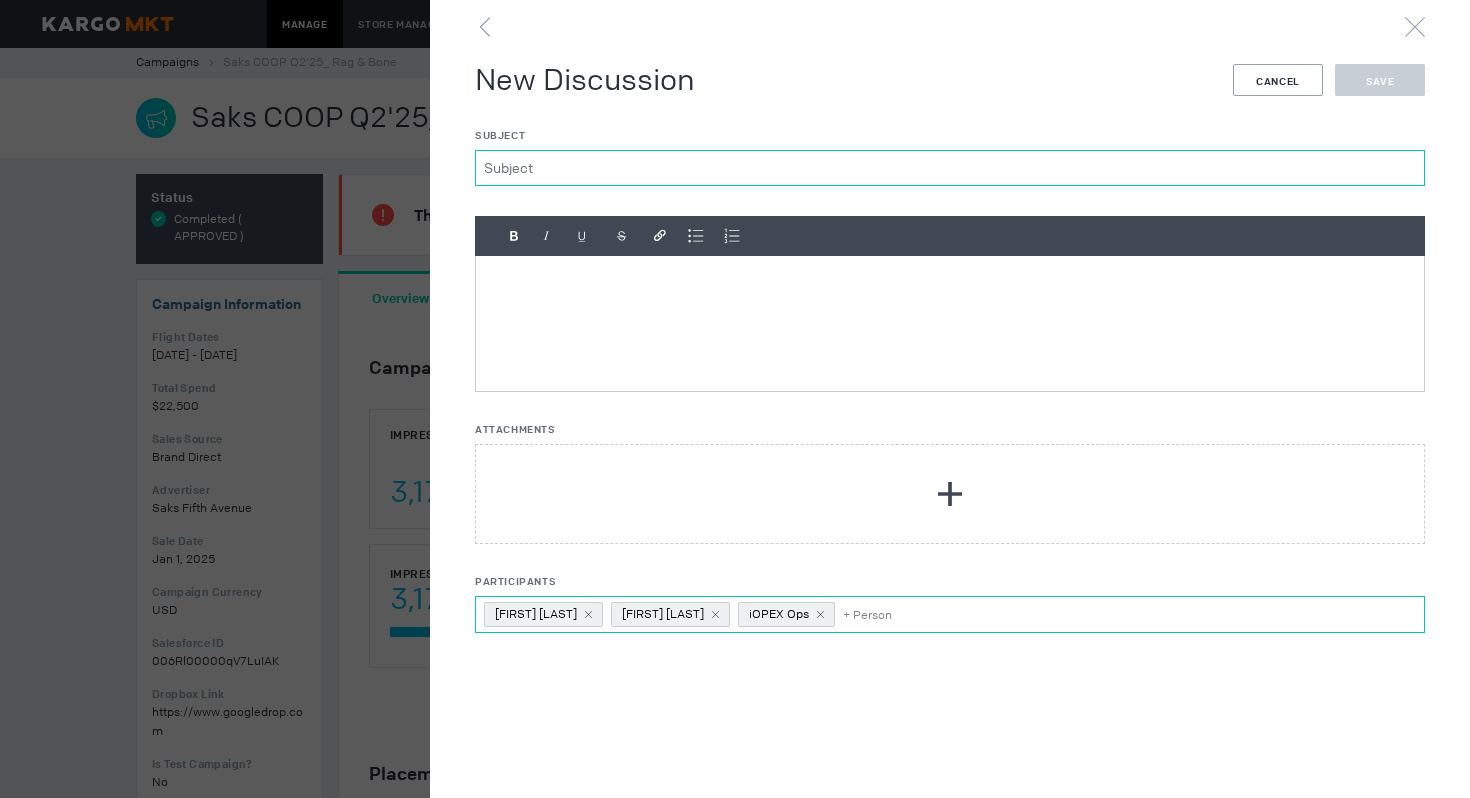 click on "Subject" at bounding box center [950, 168] 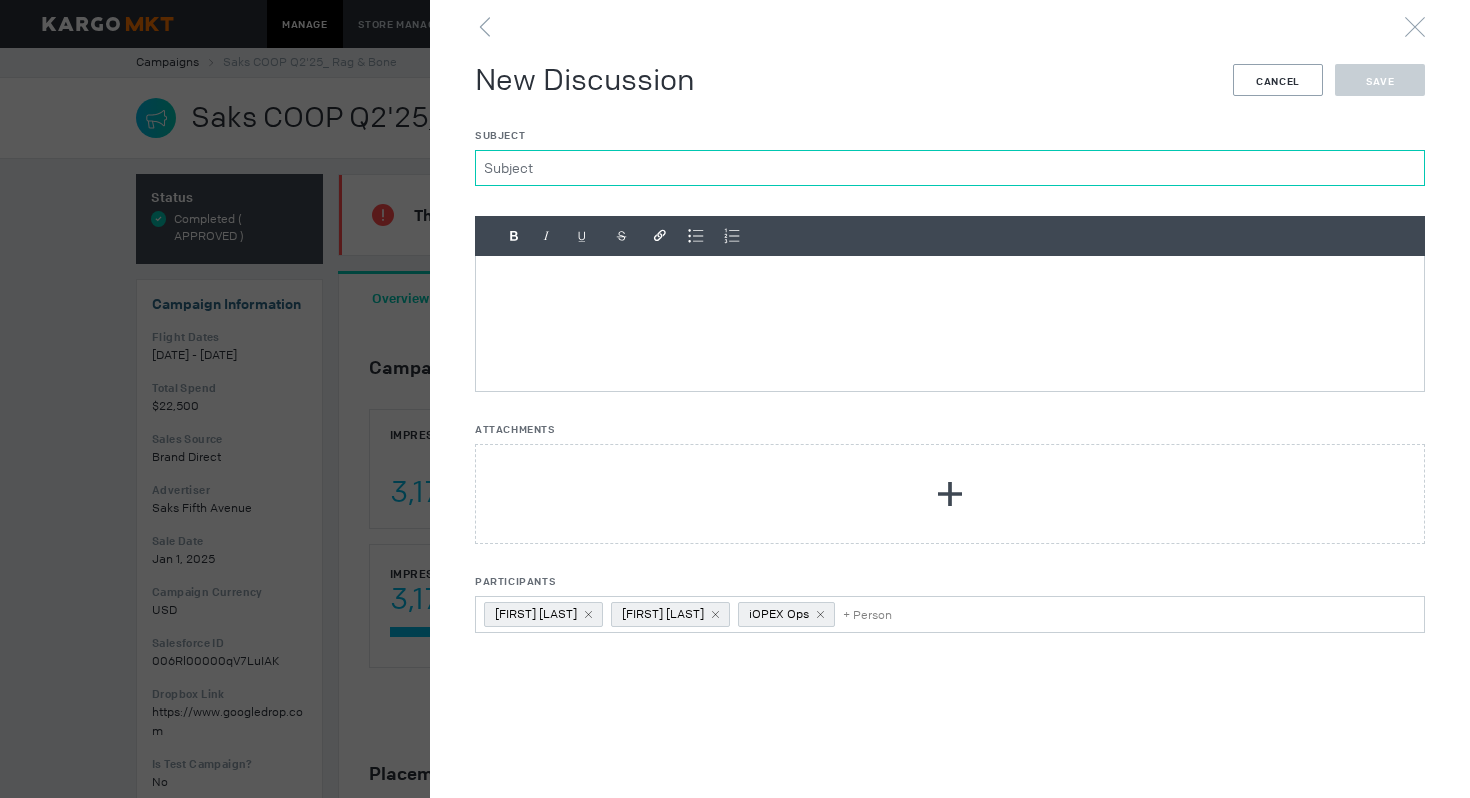 type on "Screenshot Request 7/8" 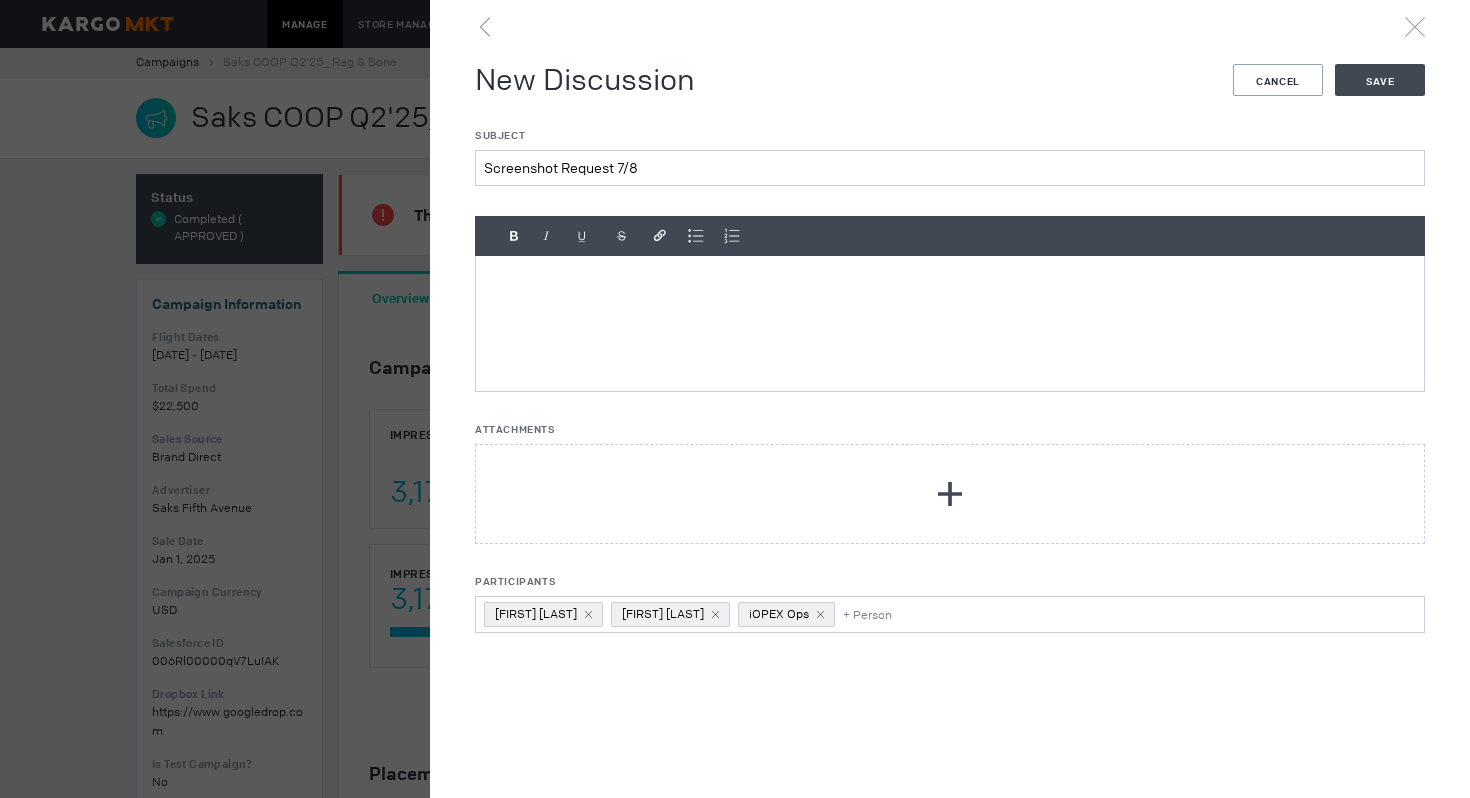click at bounding box center [950, 323] 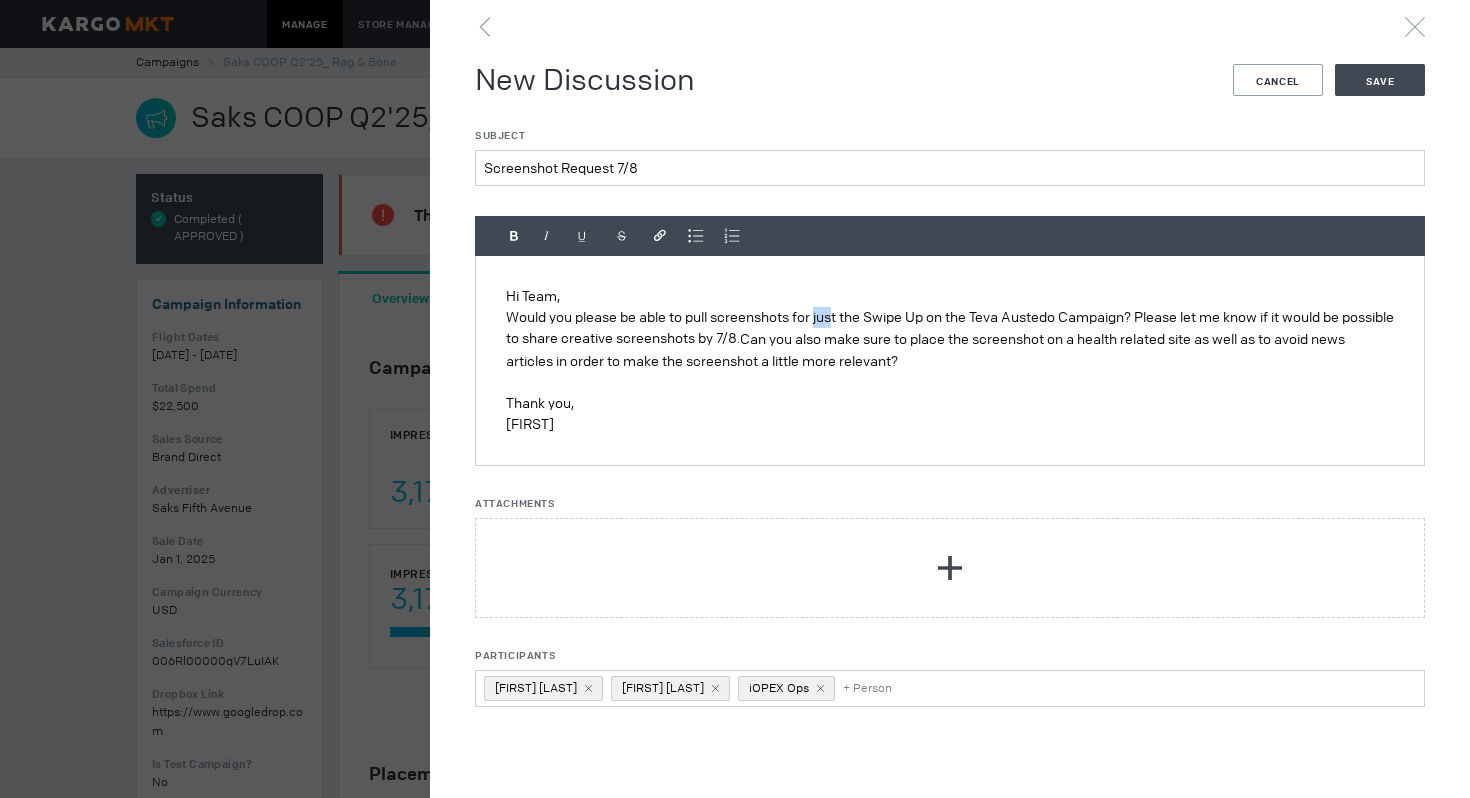 drag, startPoint x: 816, startPoint y: 318, endPoint x: 836, endPoint y: 318, distance: 20 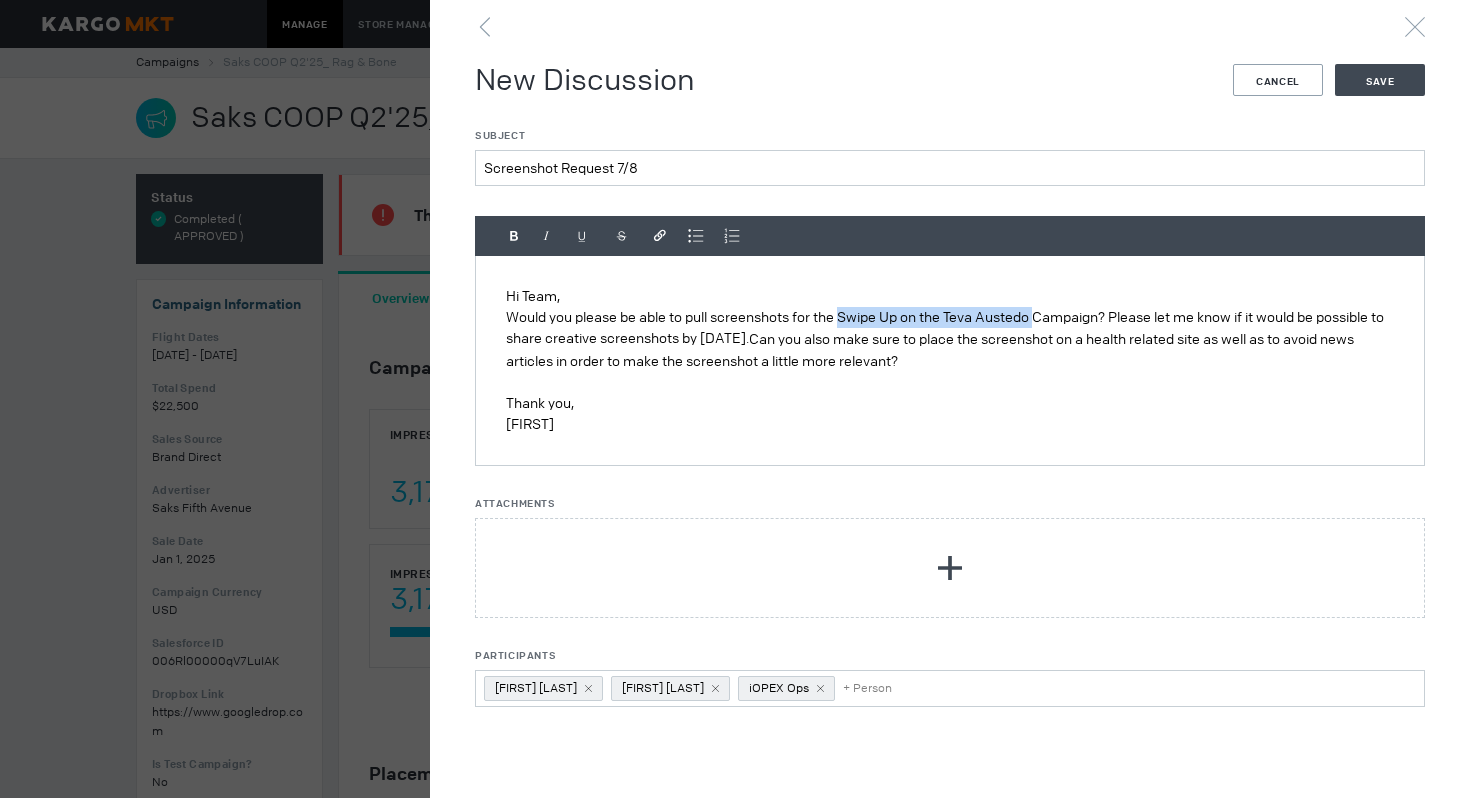 drag, startPoint x: 841, startPoint y: 316, endPoint x: 1036, endPoint y: 316, distance: 195 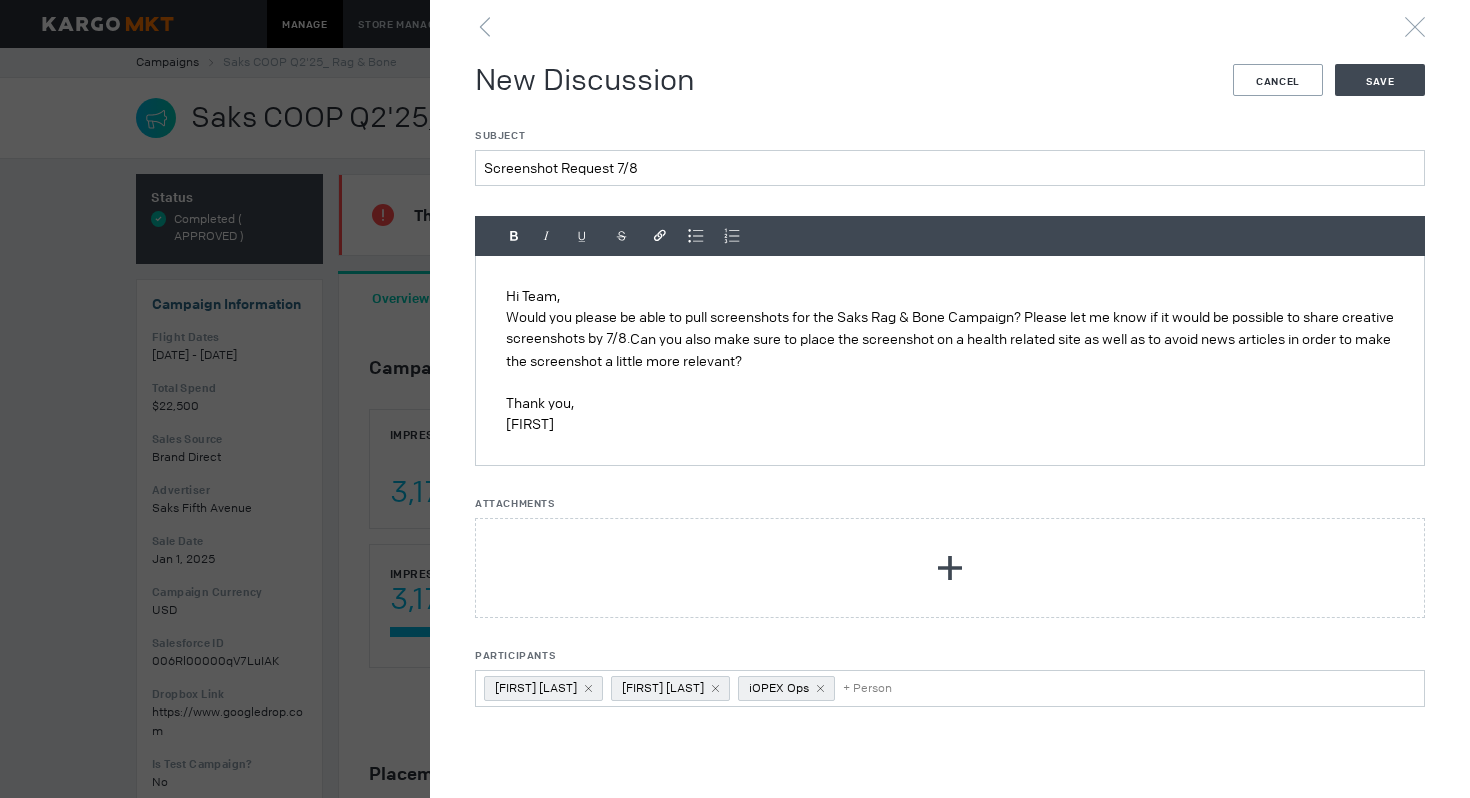 click on "Can you also make sure to place the screenshot on a health related site as well as to avoid news articles in order to make the screenshot a little more relevant?" at bounding box center [950, 350] 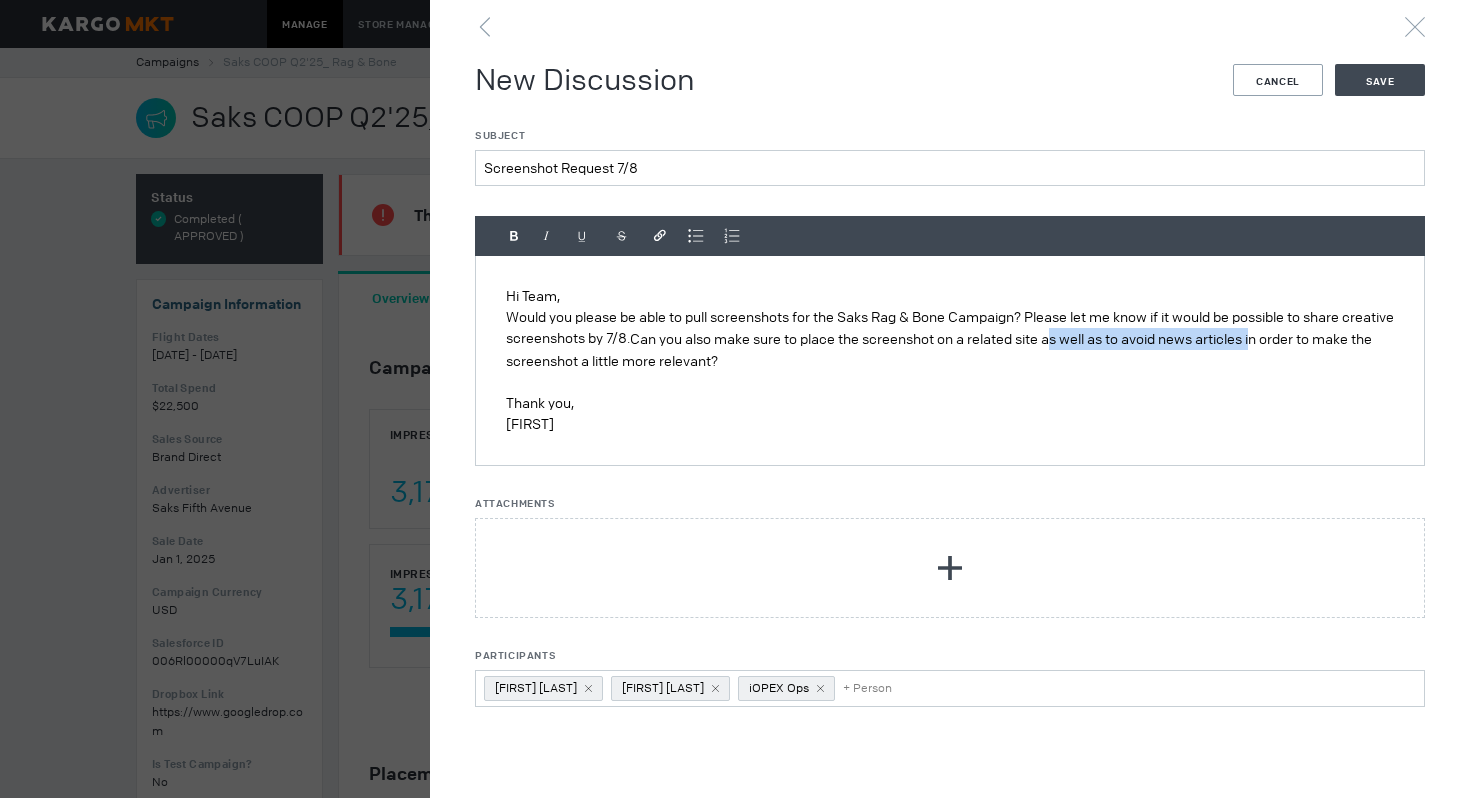 drag, startPoint x: 1108, startPoint y: 340, endPoint x: 1315, endPoint y: 344, distance: 207.03865 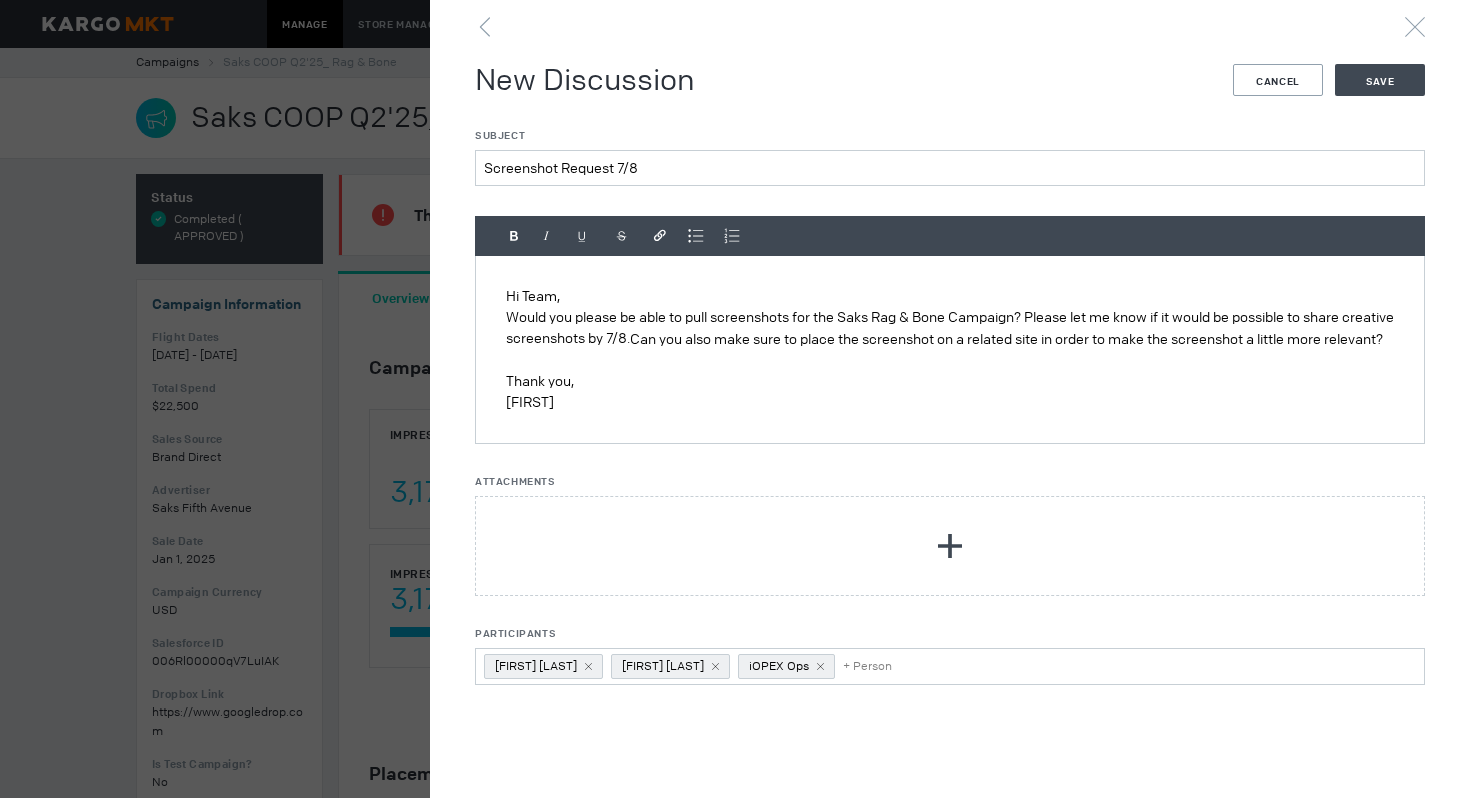 click on "Thank you," at bounding box center (950, 381) 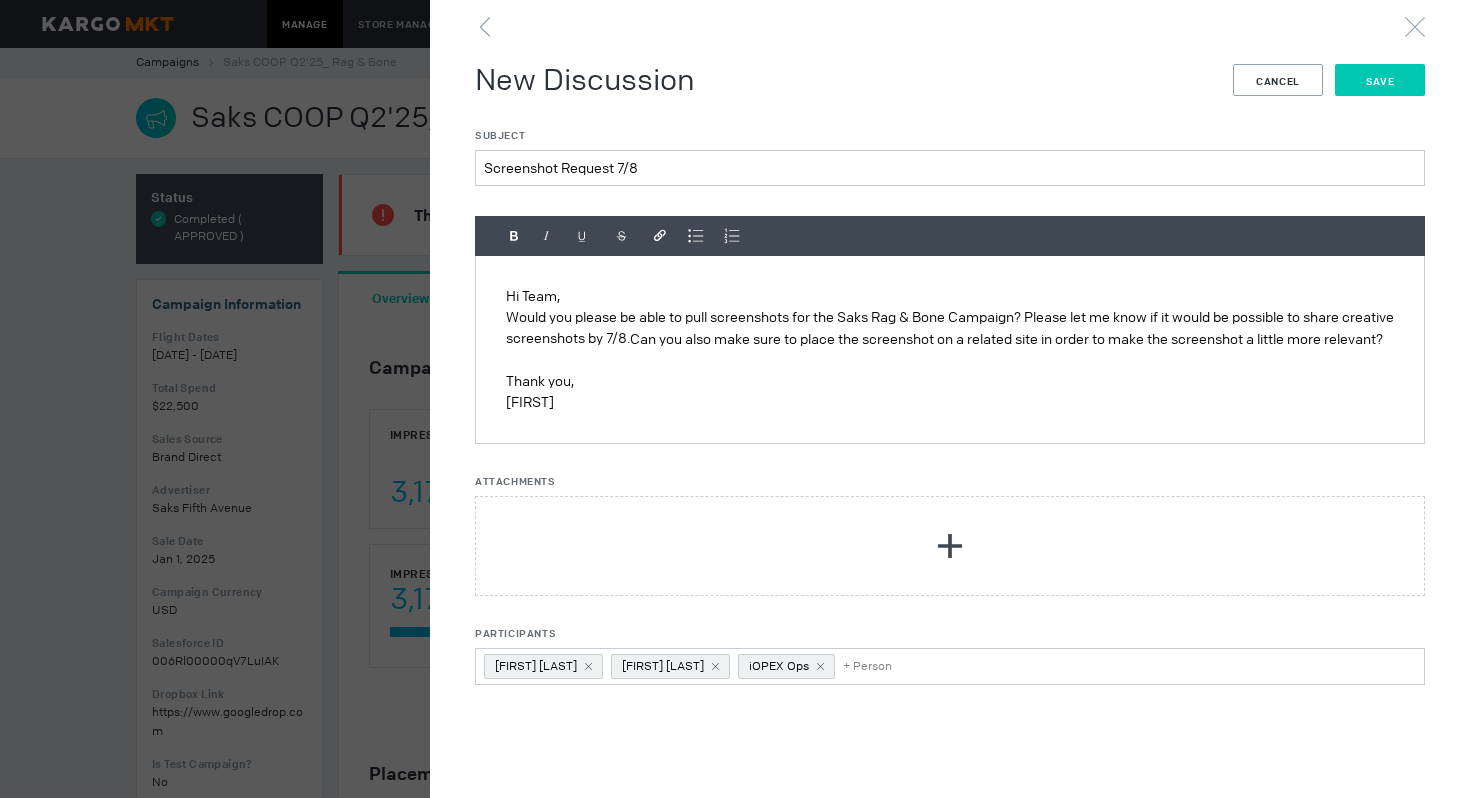 click on "Save" at bounding box center (1380, 80) 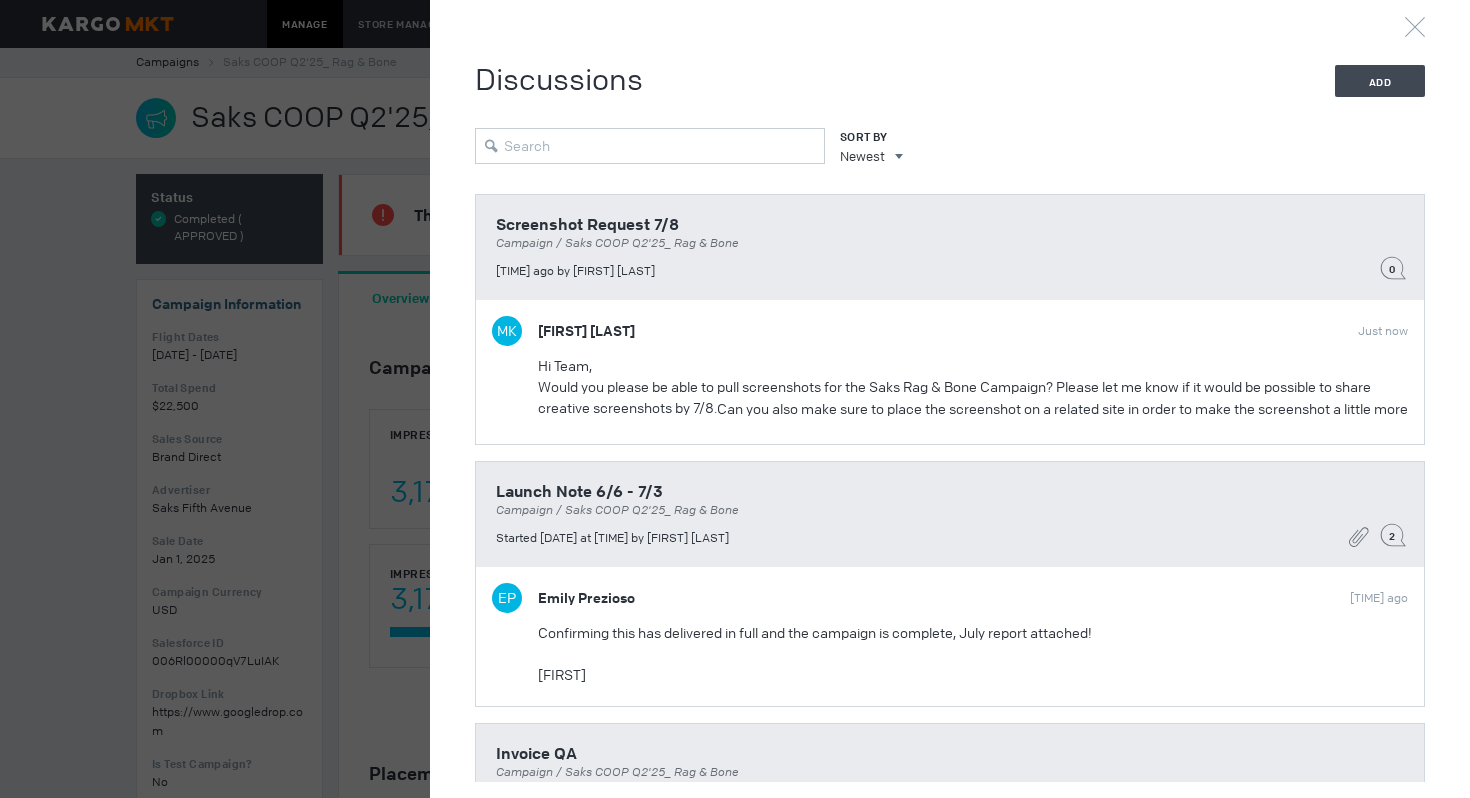click at bounding box center (735, 399) 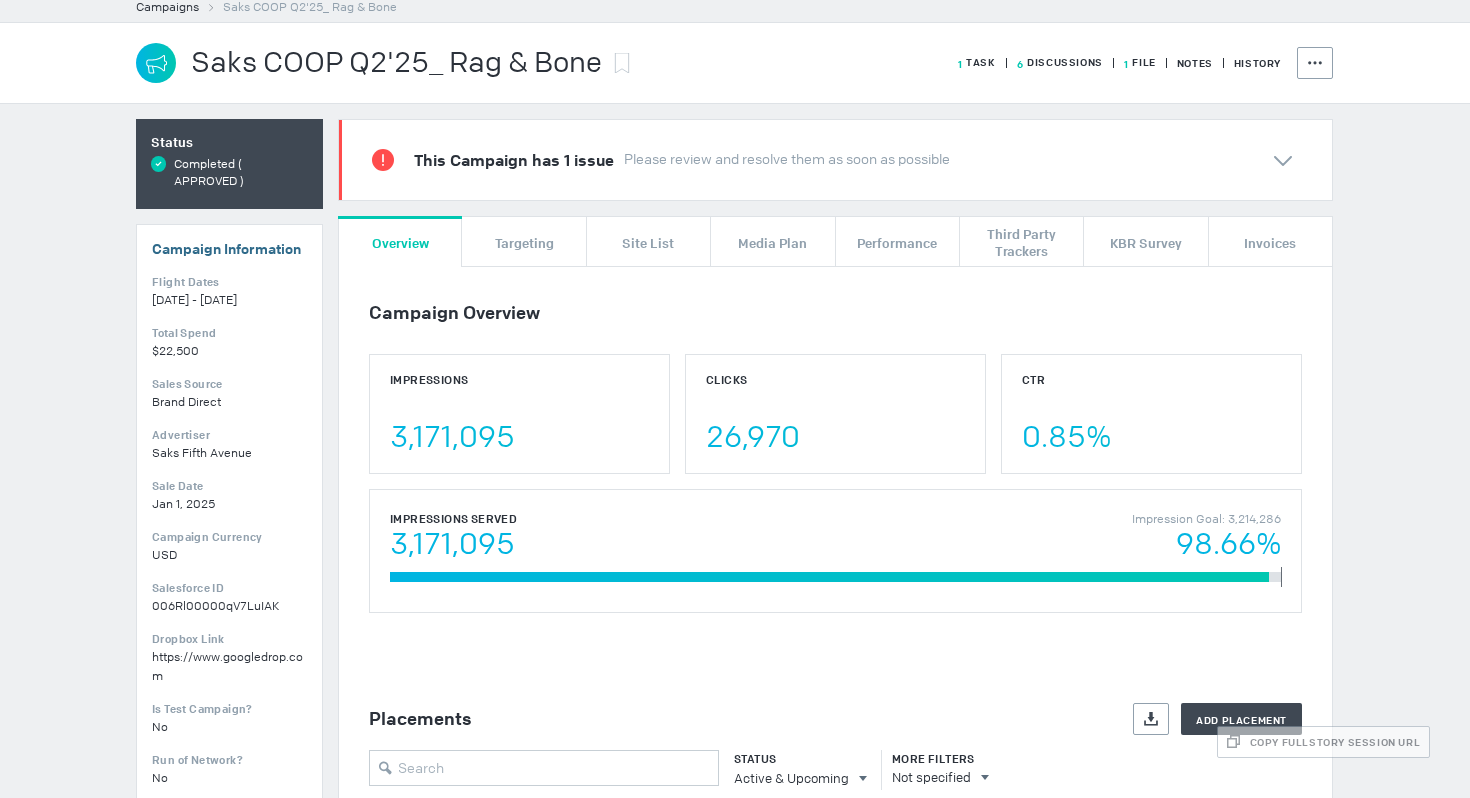 scroll, scrollTop: 0, scrollLeft: 0, axis: both 